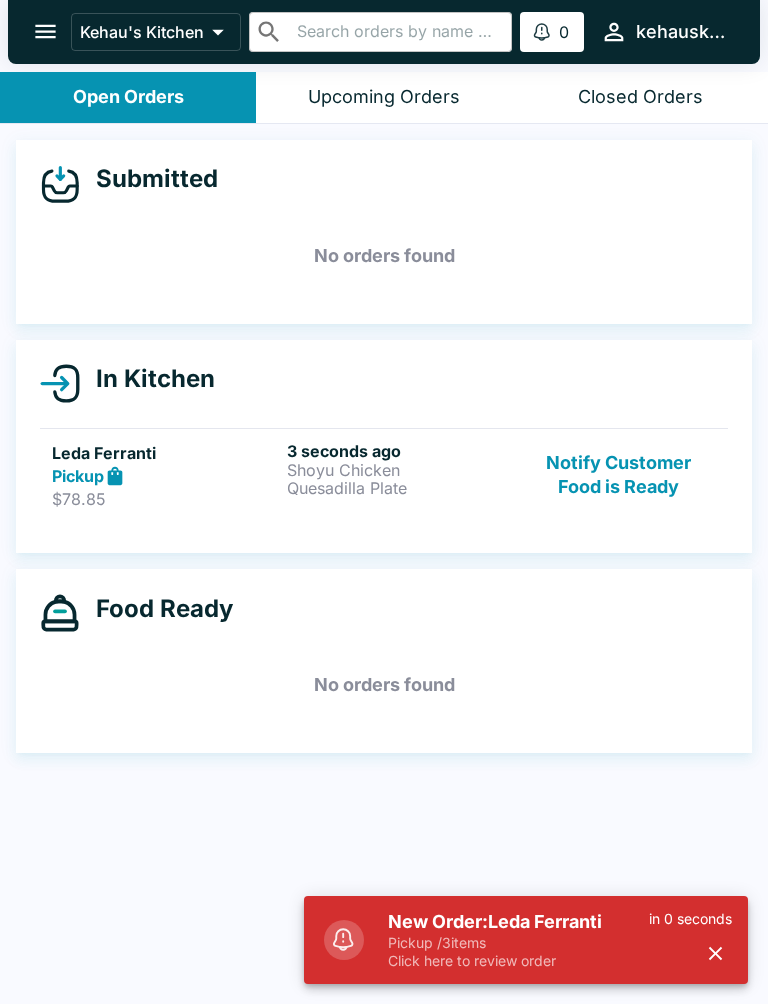 scroll, scrollTop: 0, scrollLeft: 0, axis: both 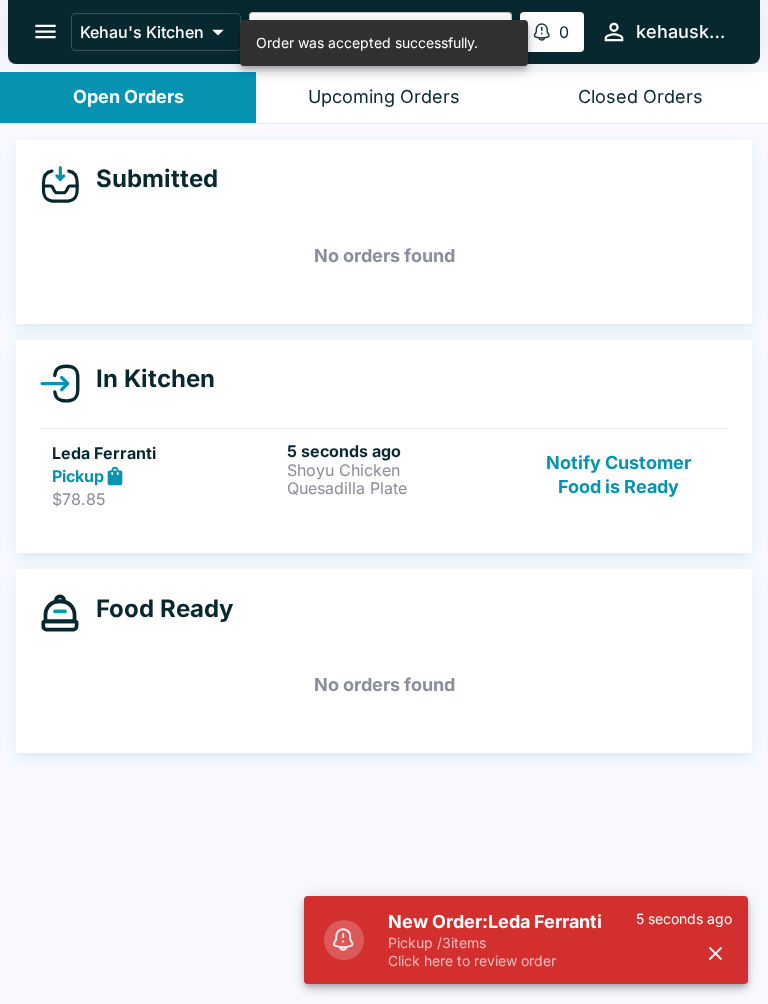 click on "Shoyu Chicken" at bounding box center (400, 470) 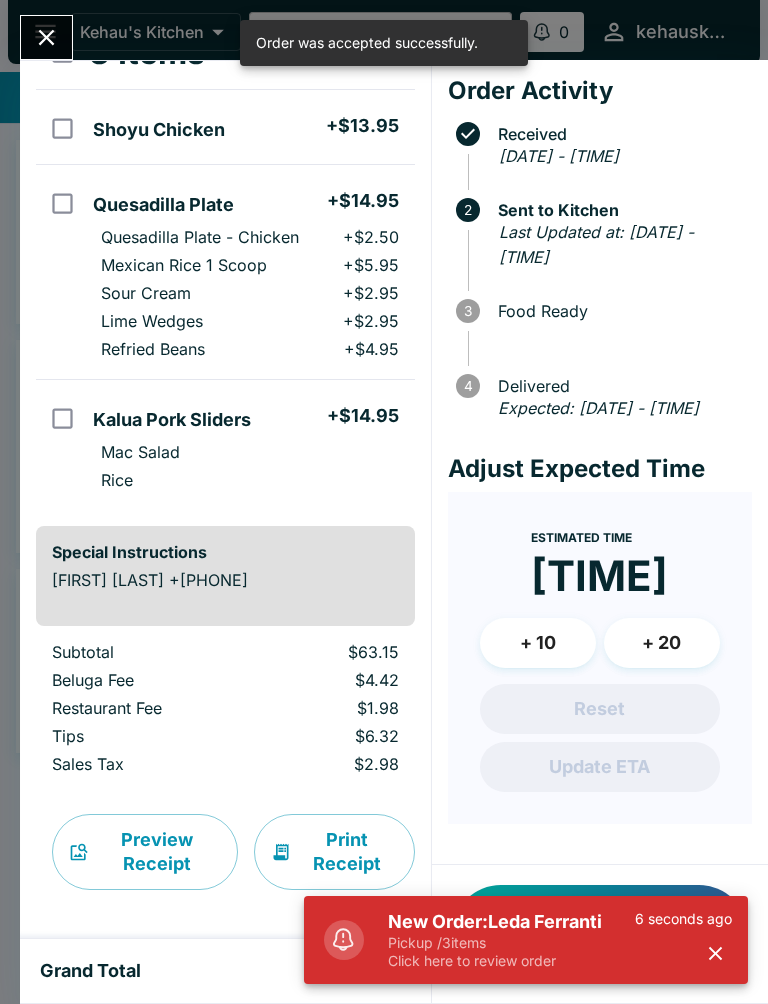 scroll, scrollTop: 144, scrollLeft: 0, axis: vertical 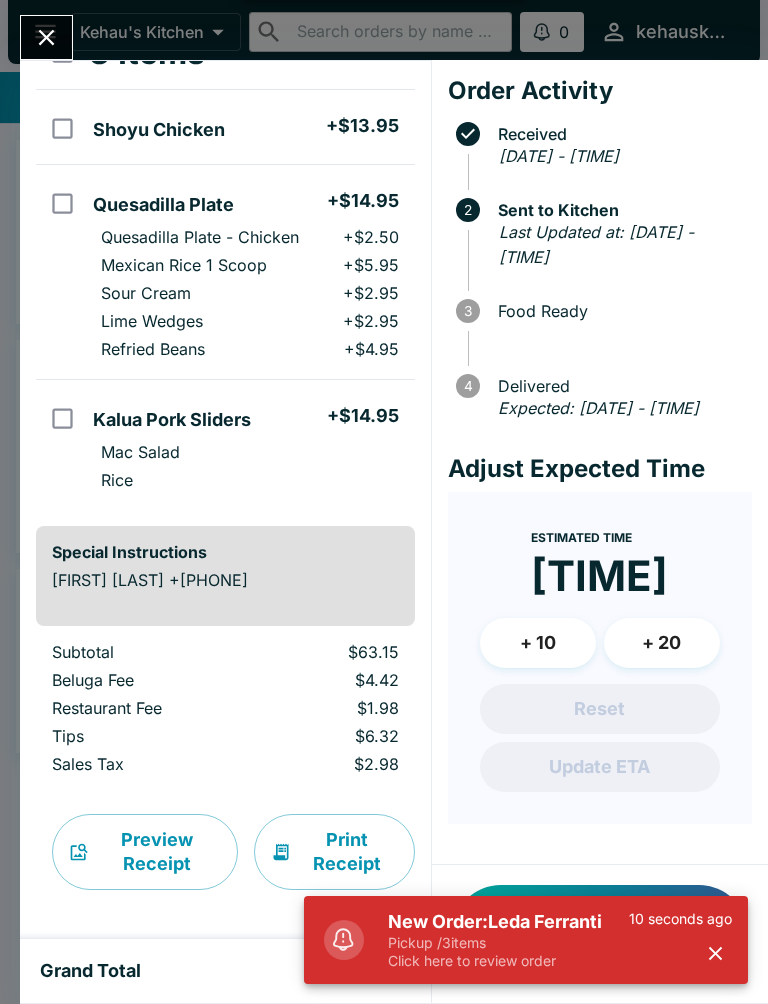 click on "Print Receipt" at bounding box center [334, 852] 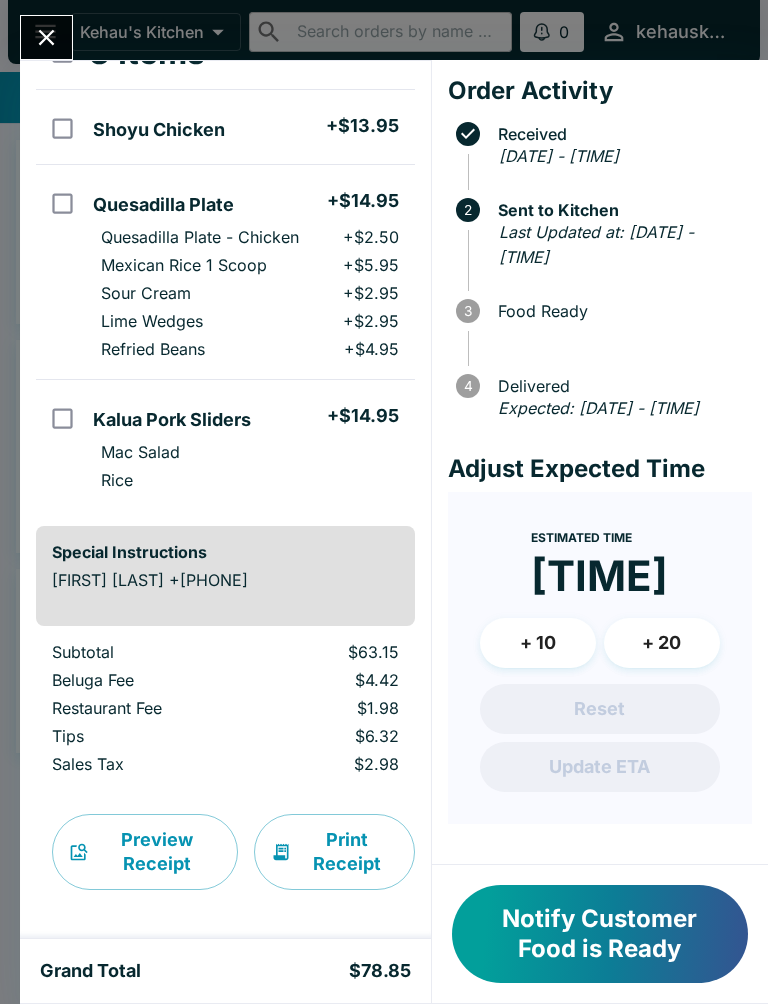 scroll, scrollTop: 144, scrollLeft: 0, axis: vertical 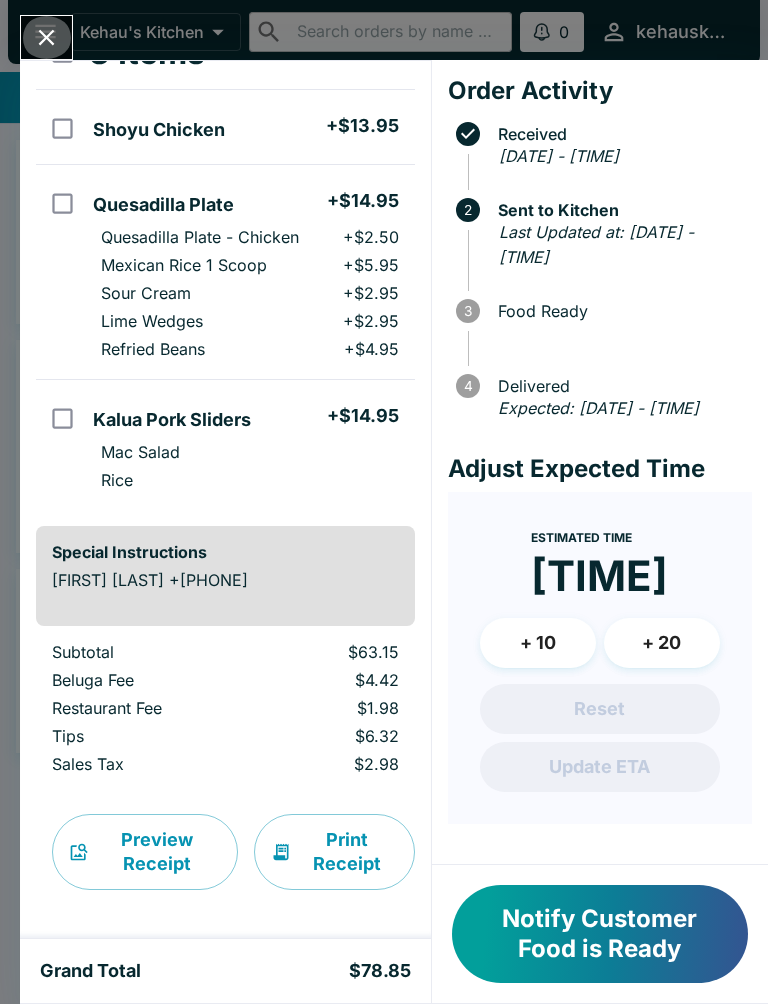 click 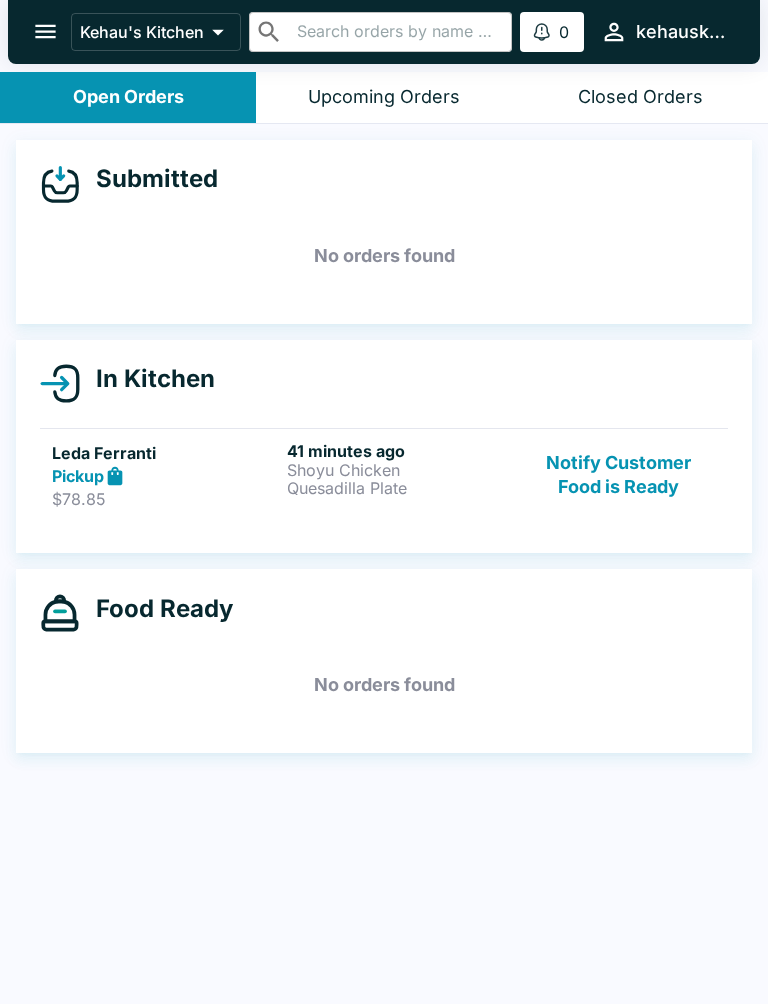 click 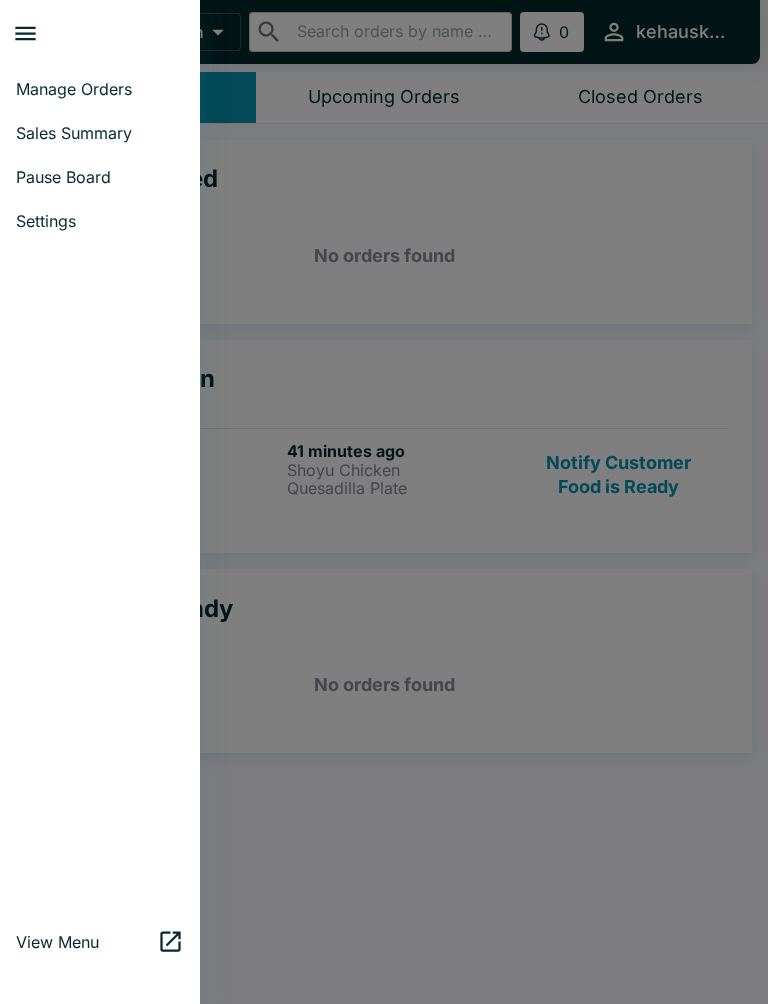 click on "Sales Summary" at bounding box center [100, 133] 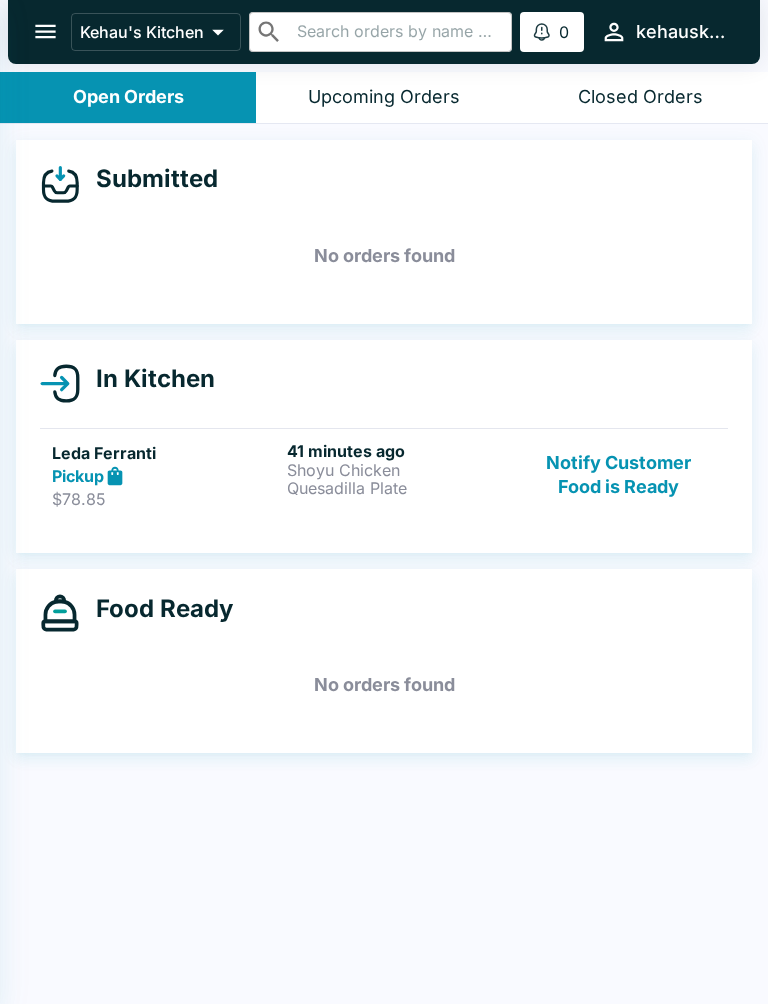 select on "03:00" 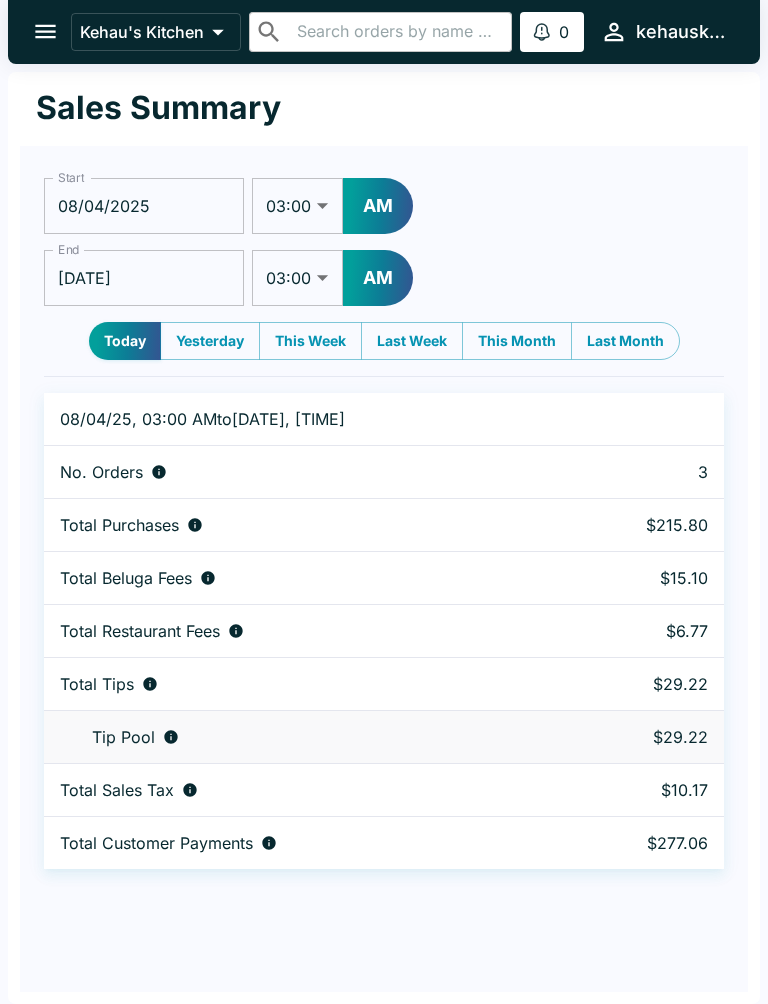 click 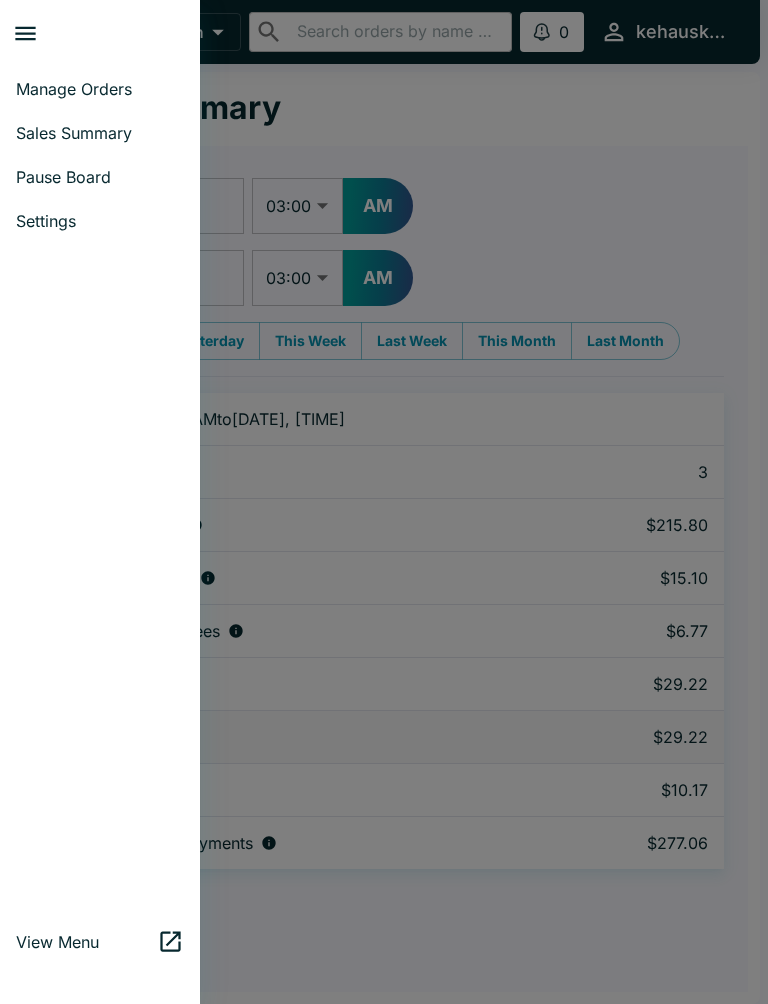 click on "Settings" at bounding box center (100, 221) 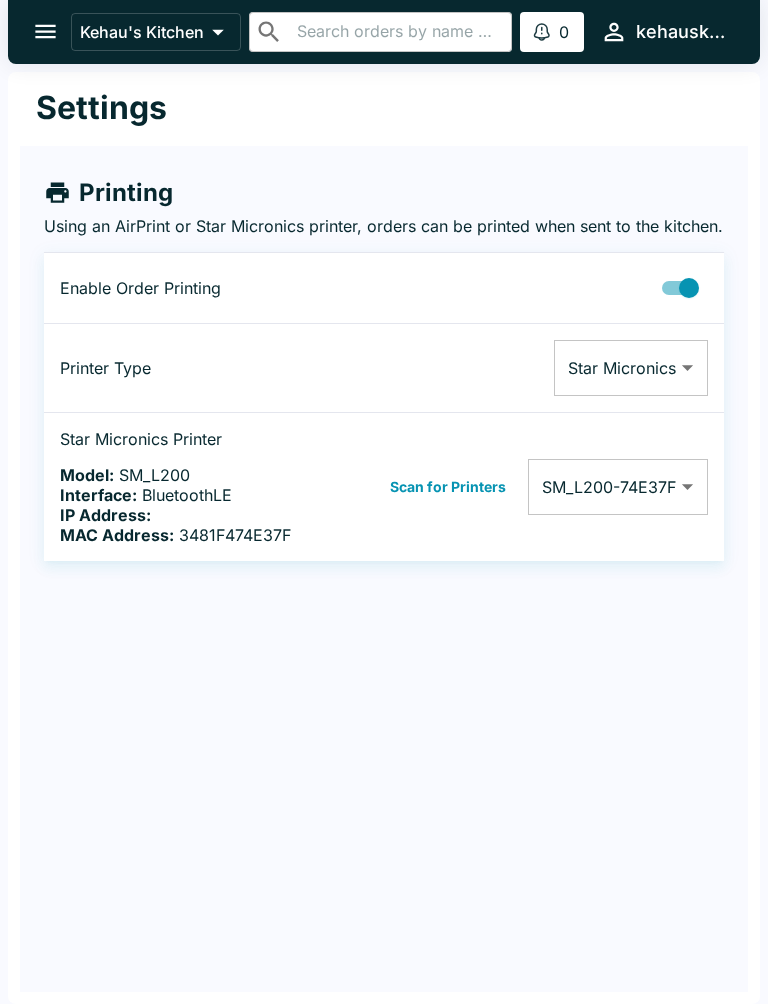click on "Kehau's Kitchen ​ ​ 0 Alerts kehauskitchen Settings Printing Using an AirPrint or Star Micronics printer, orders can be printed when sent to the kitchen. Enable Order Printing Printer Type Star Micronics Star Micronics ​ Star Micronics Printer Model:   SM_L200 Interface:   BluetoothLE IP Address:   MAC Address:   3481F474E37F Scan for Printers SM_L200-74E37F 3481F474E37F ​ Beluga Kitchen | Kehau's Kitchen Manage Orders Sales Summary Pause Board Settings View Menu Logout" at bounding box center (384, 502) 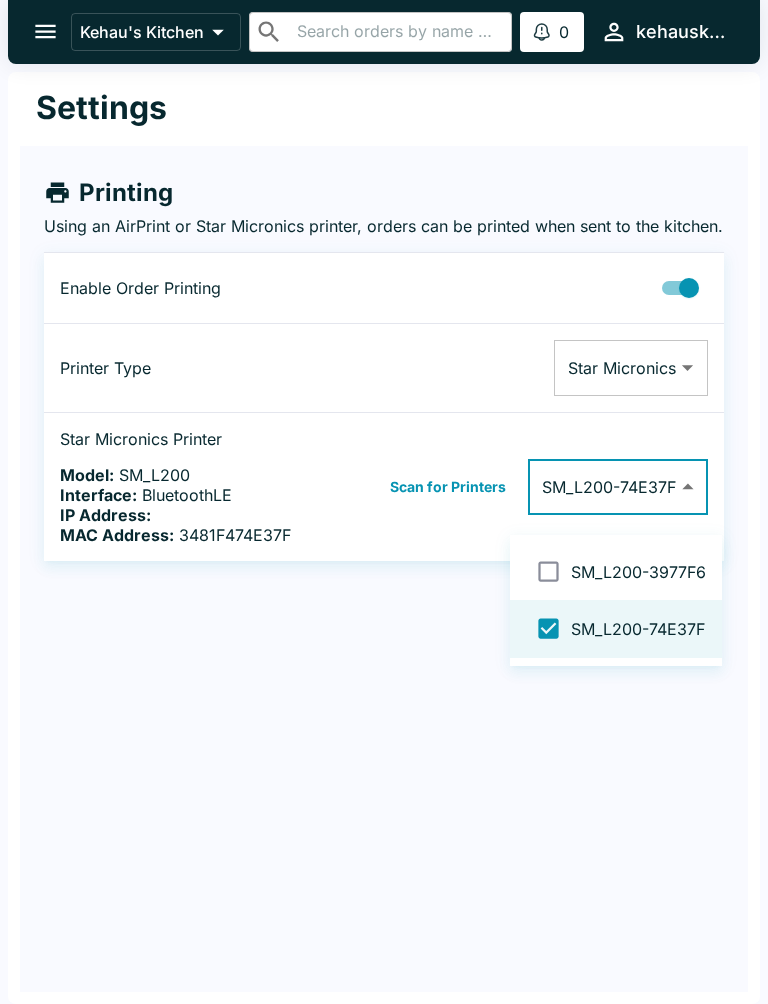click at bounding box center [384, 502] 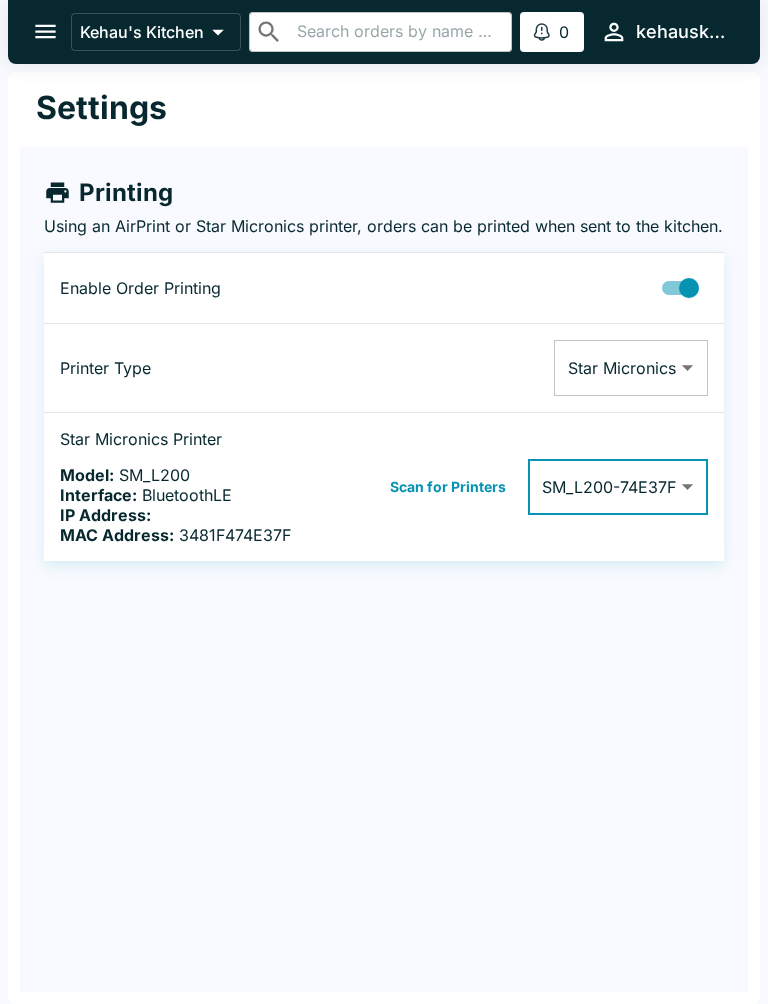 click on "Scan for Printers" at bounding box center (448, 487) 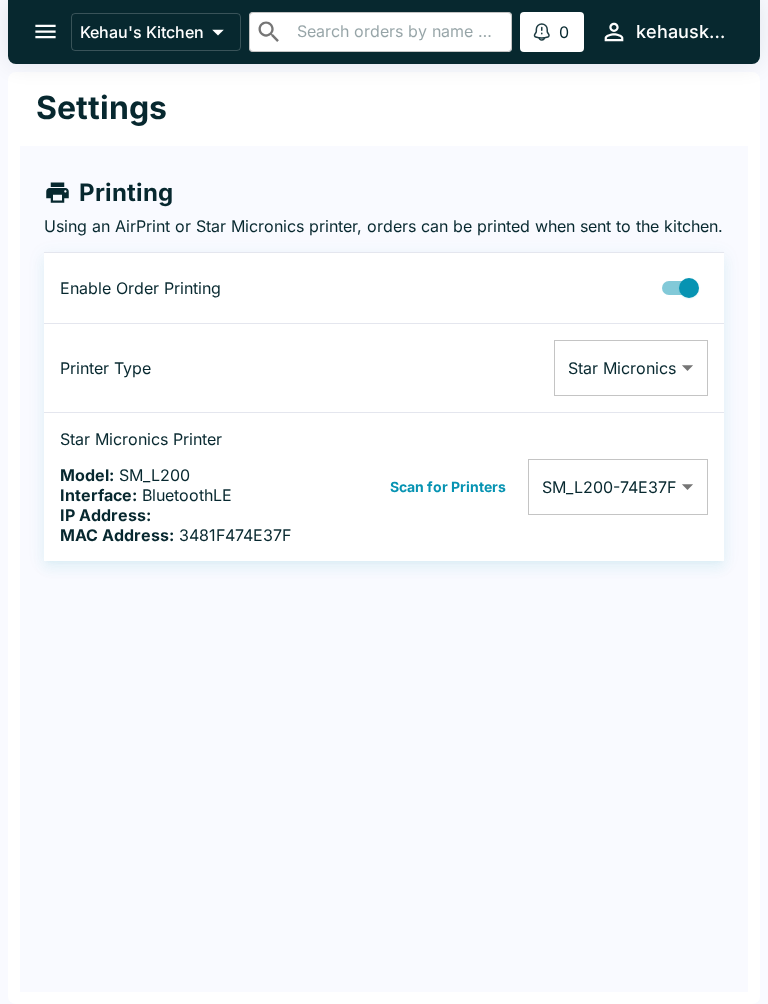 click on "Kehau's Kitchen ​ ​ 0 Alerts kehauskitchen Settings Printing Using an AirPrint or Star Micronics printer, orders can be printed when sent to the kitchen. Enable Order Printing Printer Type Star Micronics Star Micronics ​ Star Micronics Printer Model:   SM_L200 Interface:   BluetoothLE IP Address:   MAC Address:   3481F474E37F Scan for Printers SM_L200-74E37F 3481F474E37F ​ Beluga Kitchen | Kehau's Kitchen Manage Orders Sales Summary Pause Board Settings View Menu Logout" at bounding box center [384, 502] 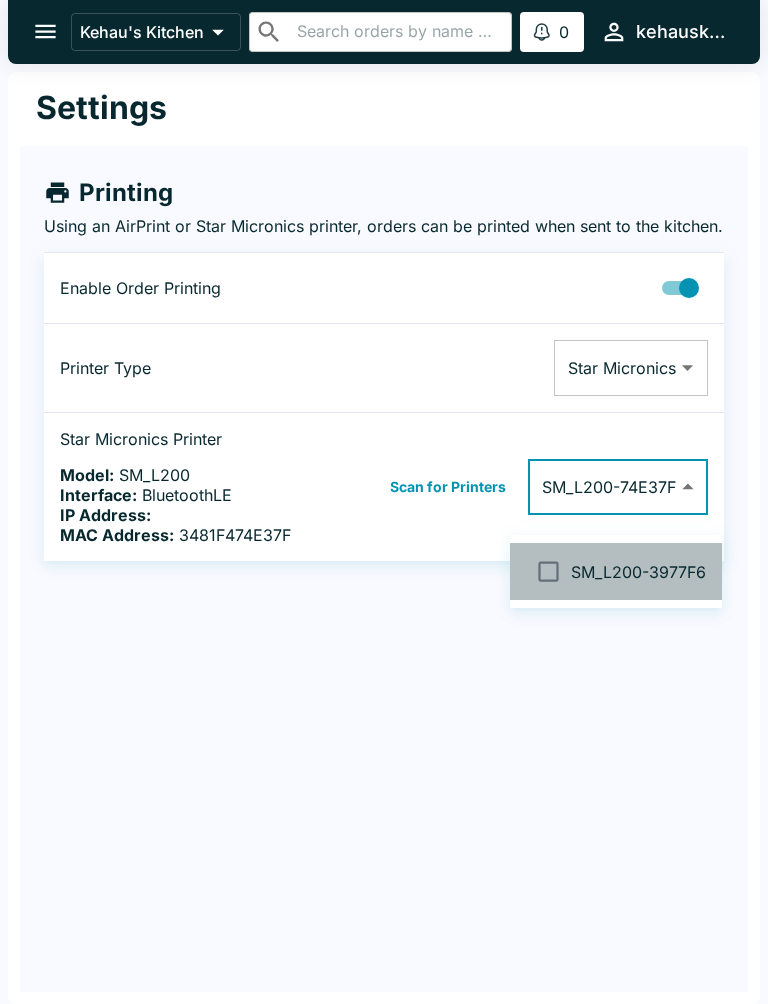 click on "SM_L200-3977F6" at bounding box center [638, 572] 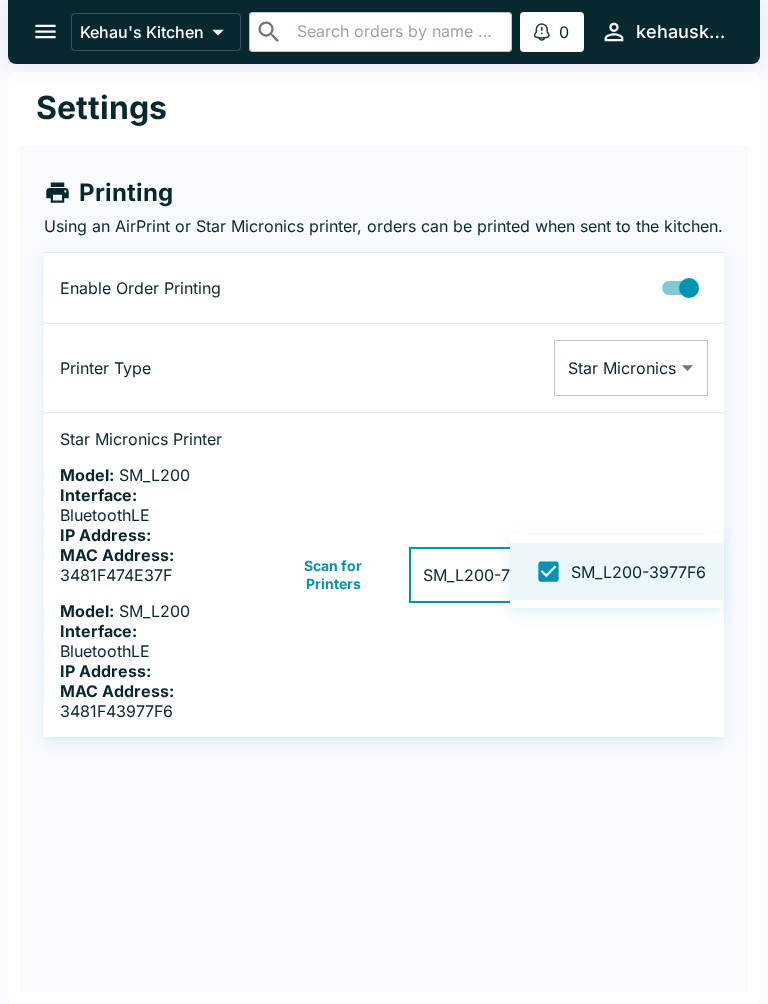 type on "3481F474E37F,3481F43977F6" 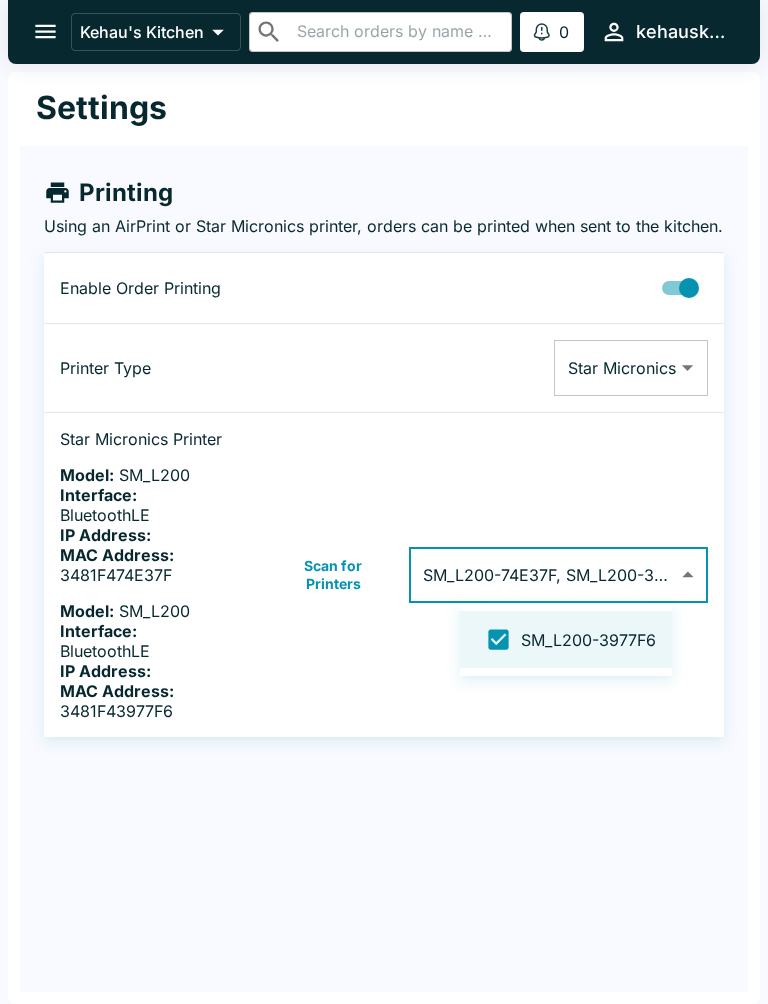 click at bounding box center [384, 502] 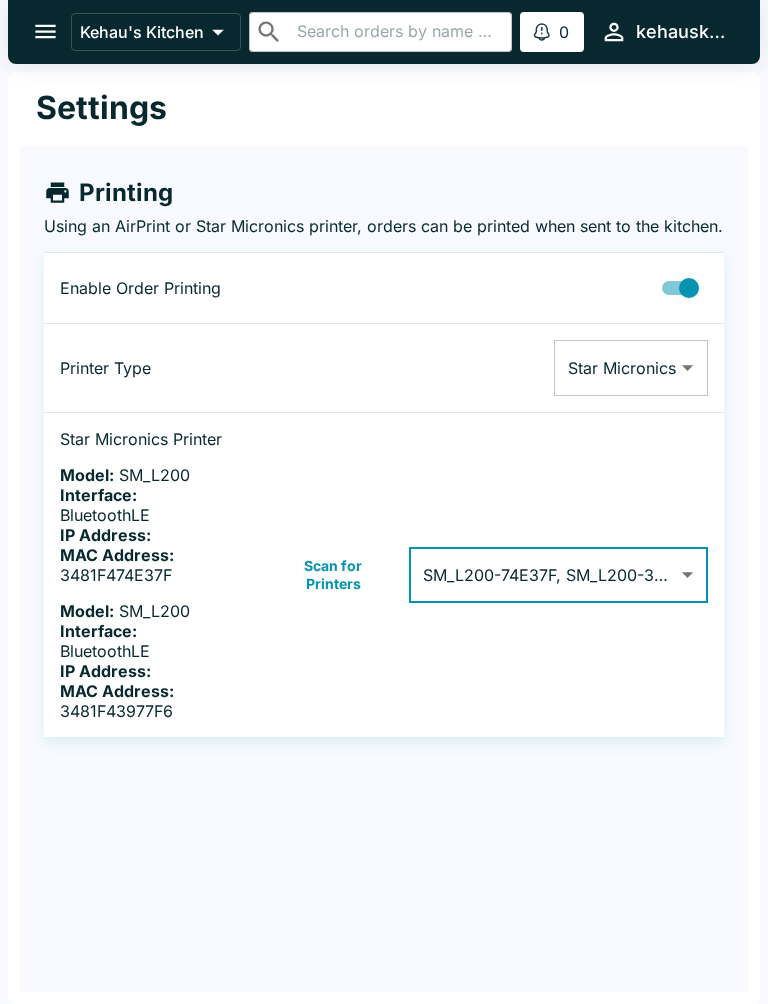 click at bounding box center (45, 31) 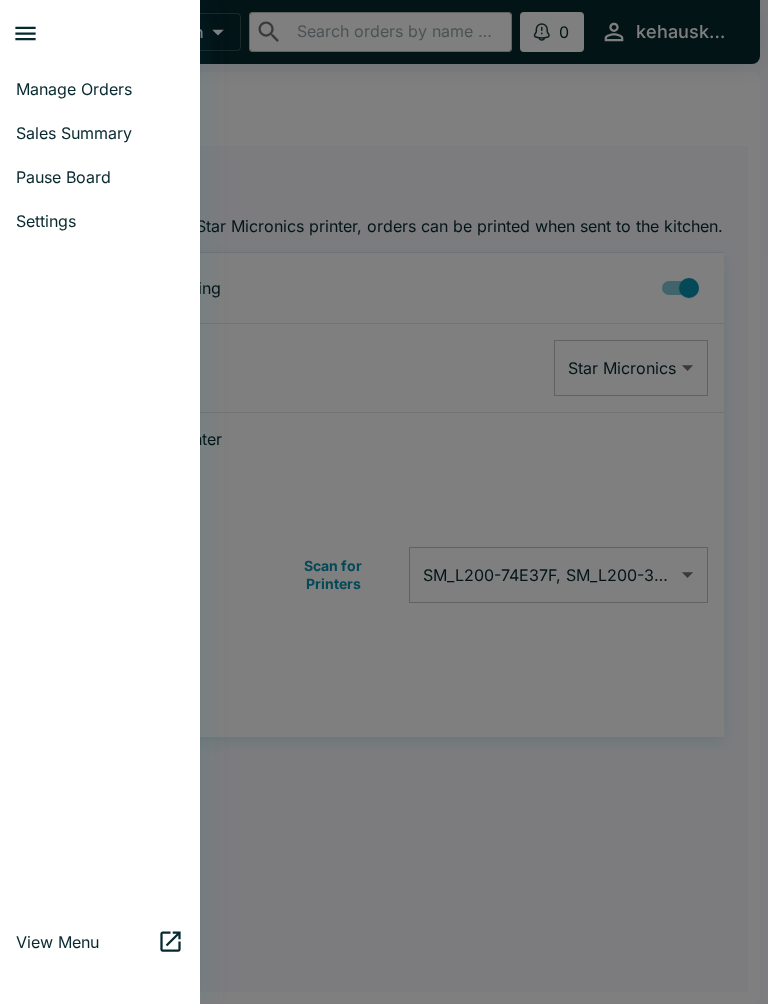 click on "Manage Orders" at bounding box center [100, 89] 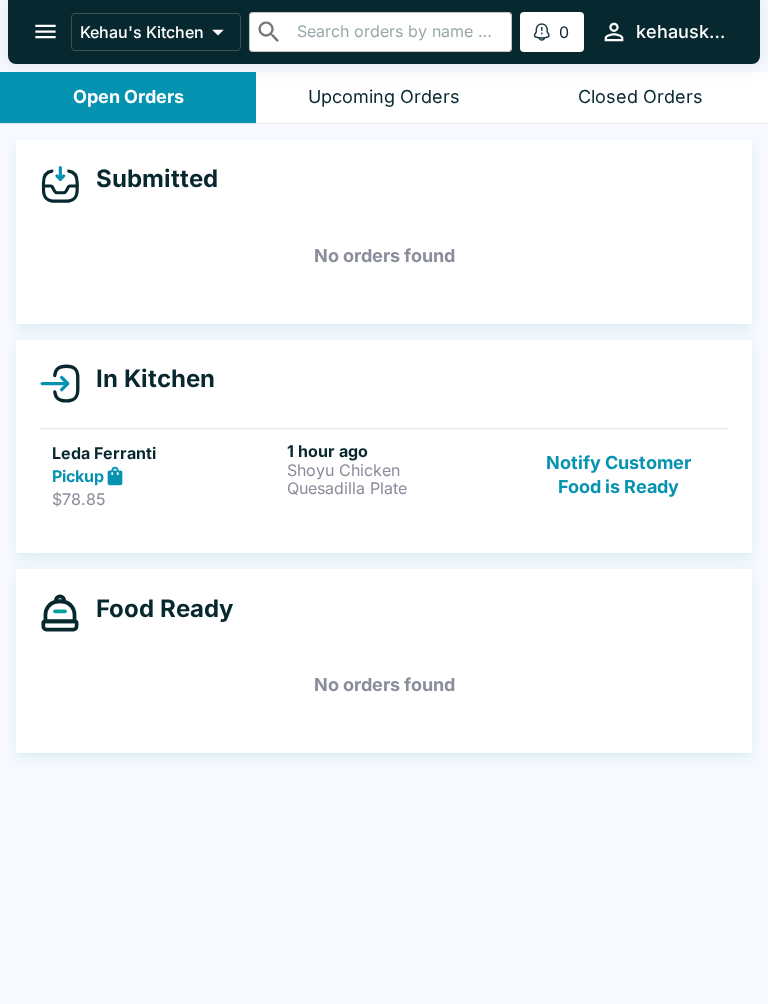 click on "Shoyu Chicken" at bounding box center (400, 470) 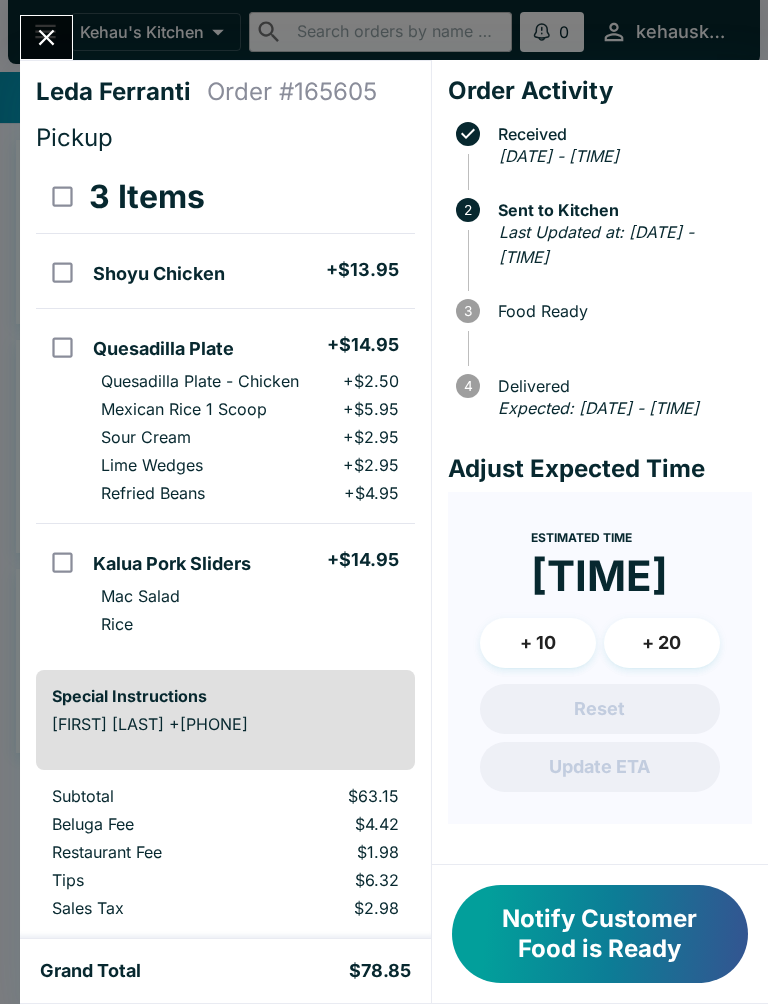 click on "Lime Wedges + [PRICE]" at bounding box center [249, 465] 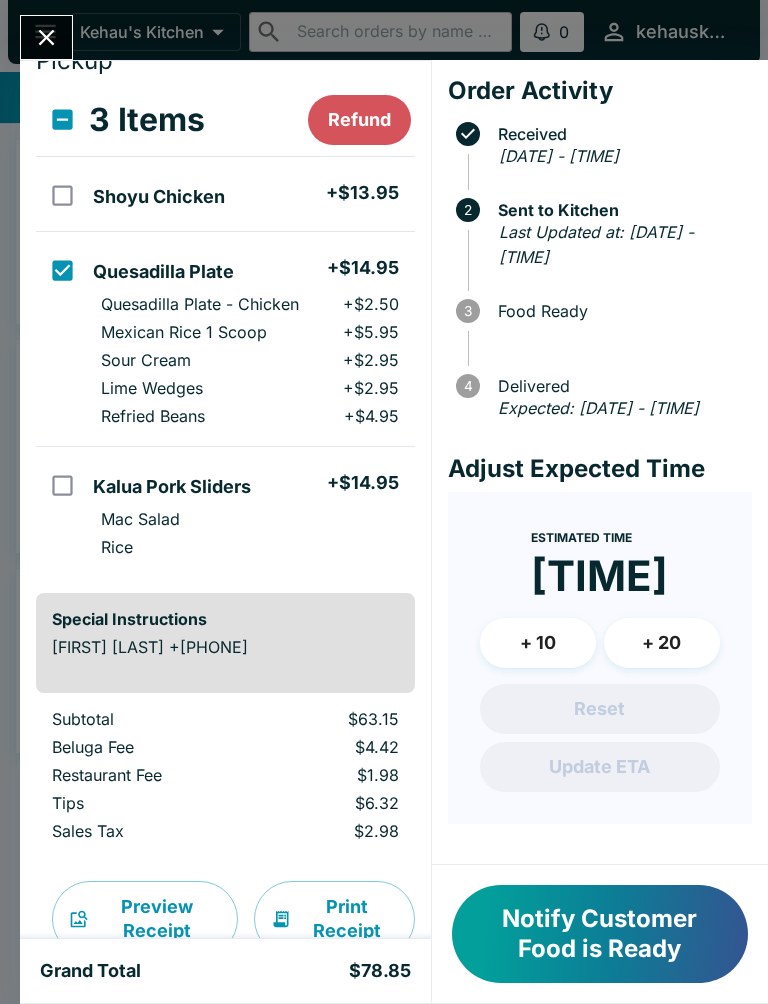 scroll, scrollTop: 80, scrollLeft: 0, axis: vertical 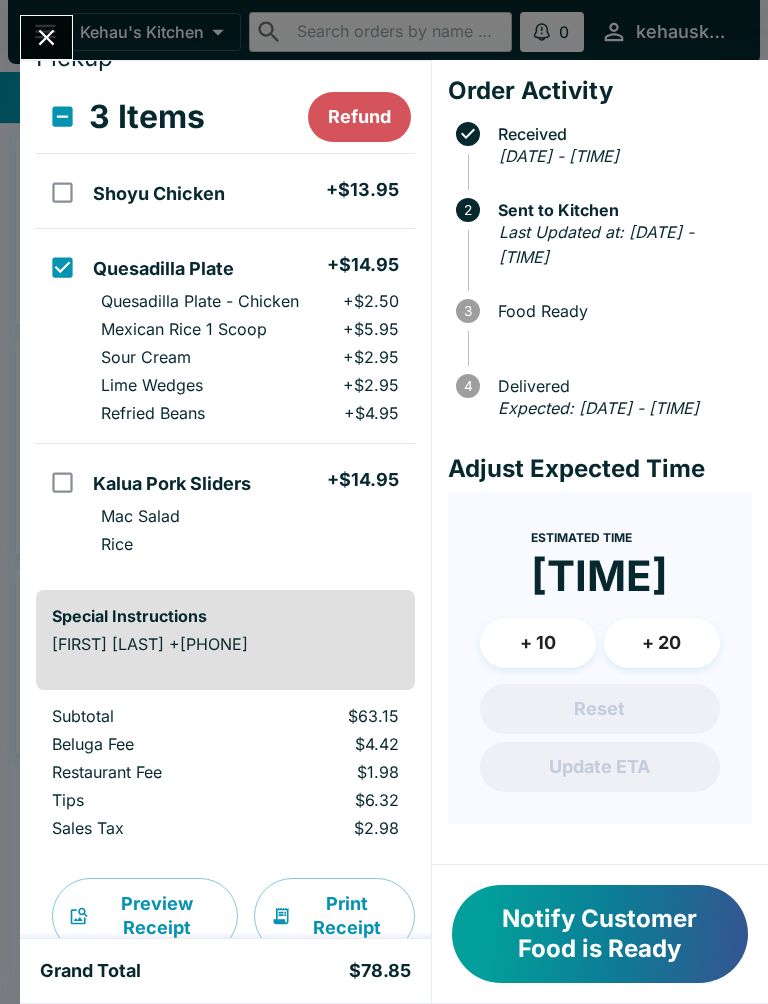 click at bounding box center [62, 267] 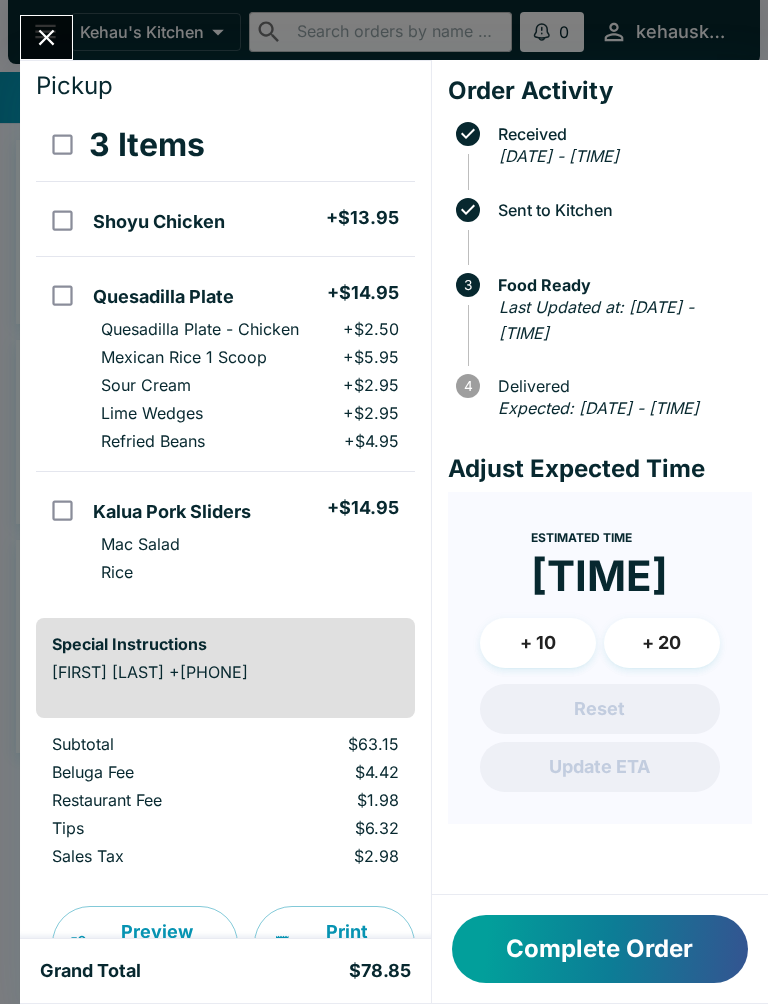 scroll, scrollTop: 53, scrollLeft: 0, axis: vertical 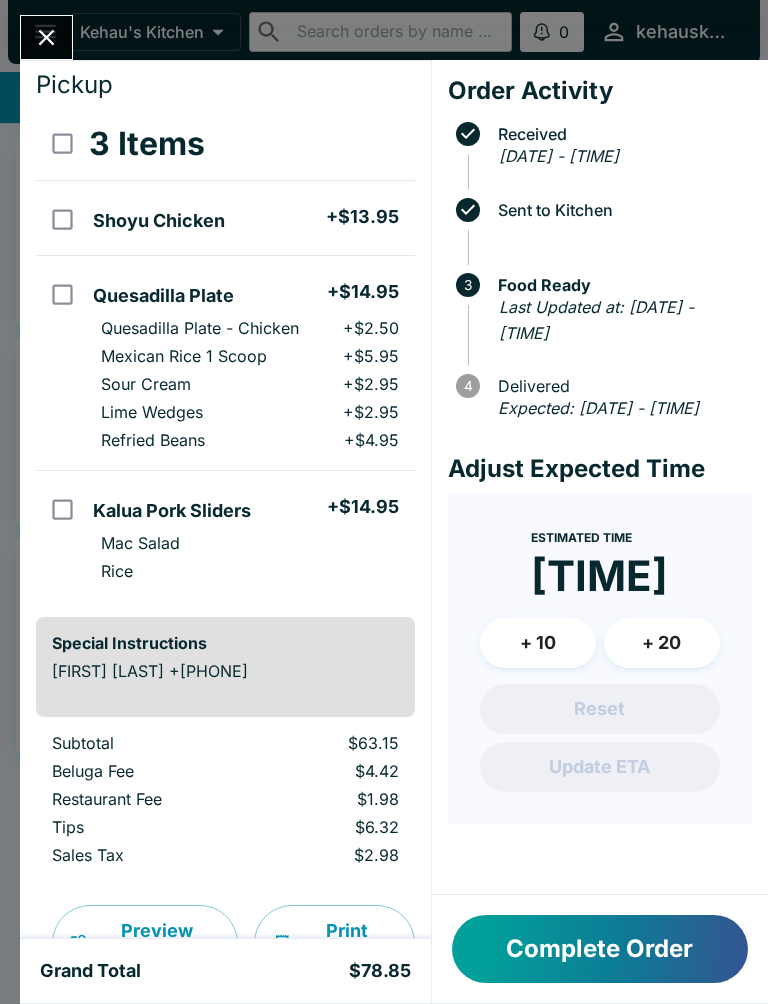 click at bounding box center (62, 219) 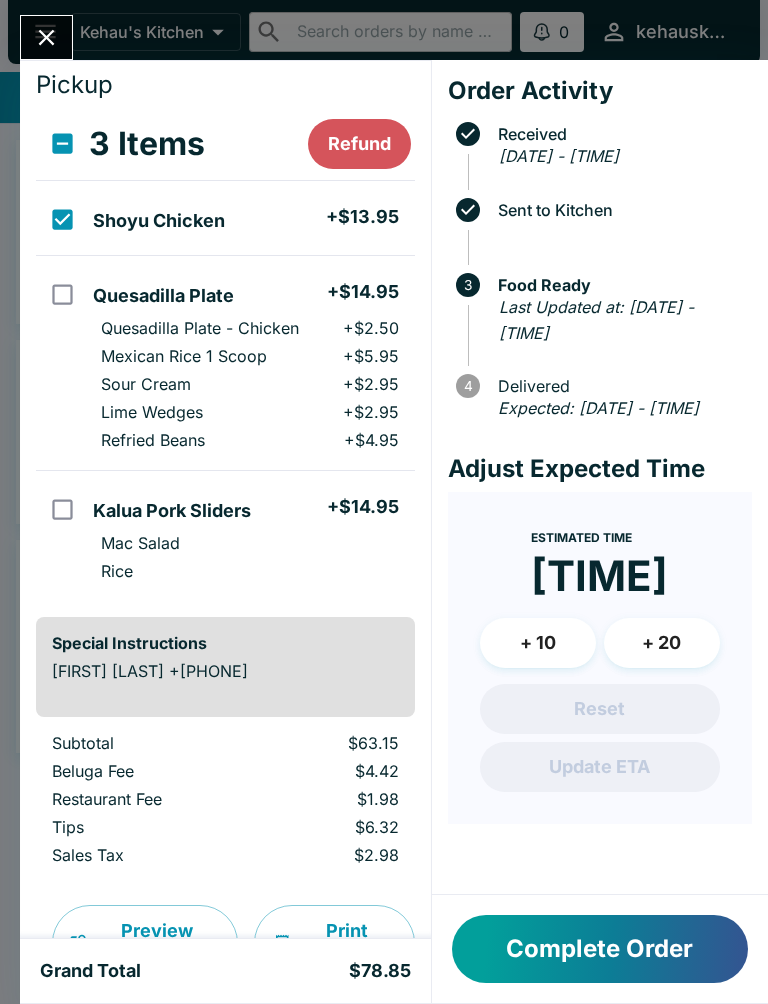 click at bounding box center [62, 294] 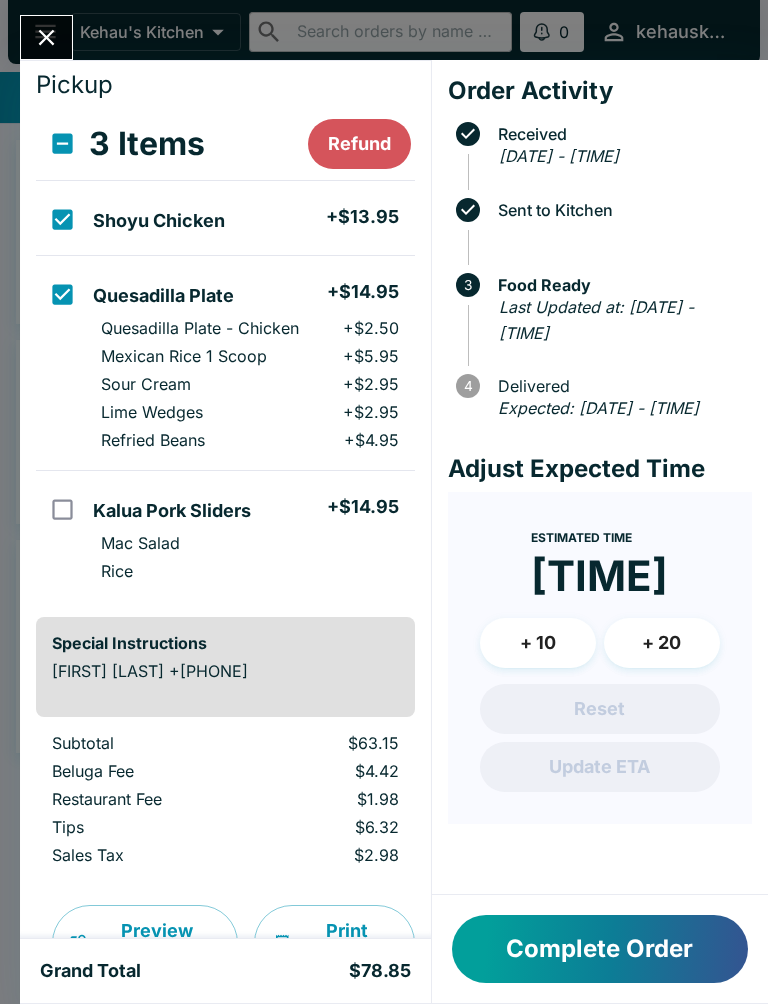 click on "Complete Order" at bounding box center (600, 949) 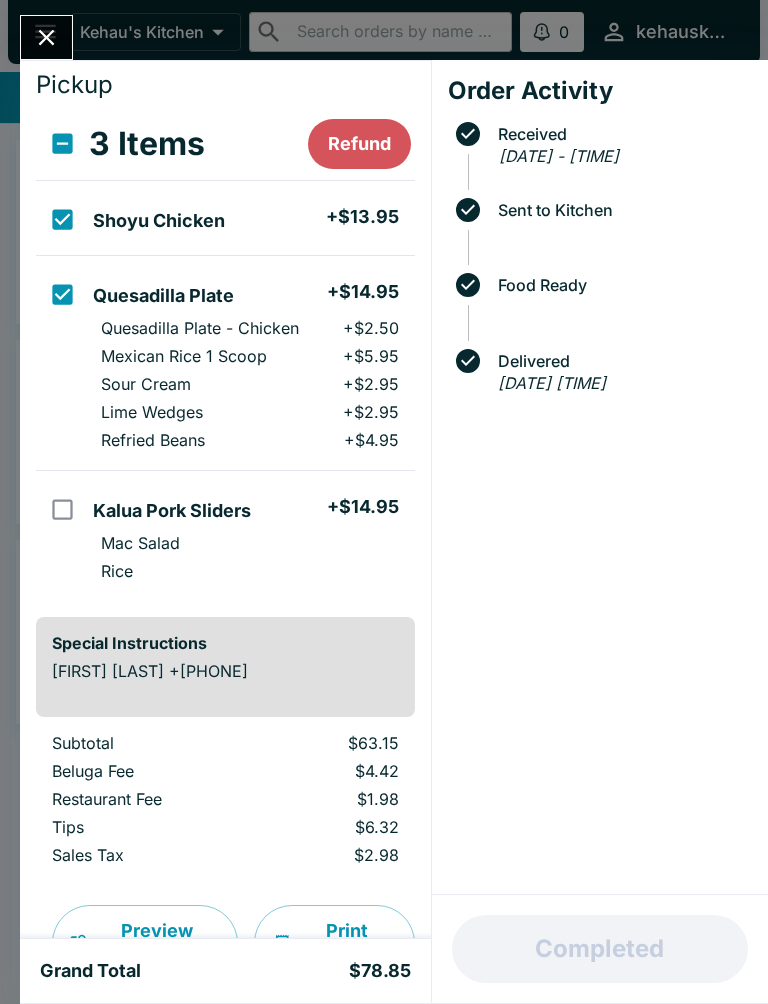 click on "Refund" at bounding box center (359, 144) 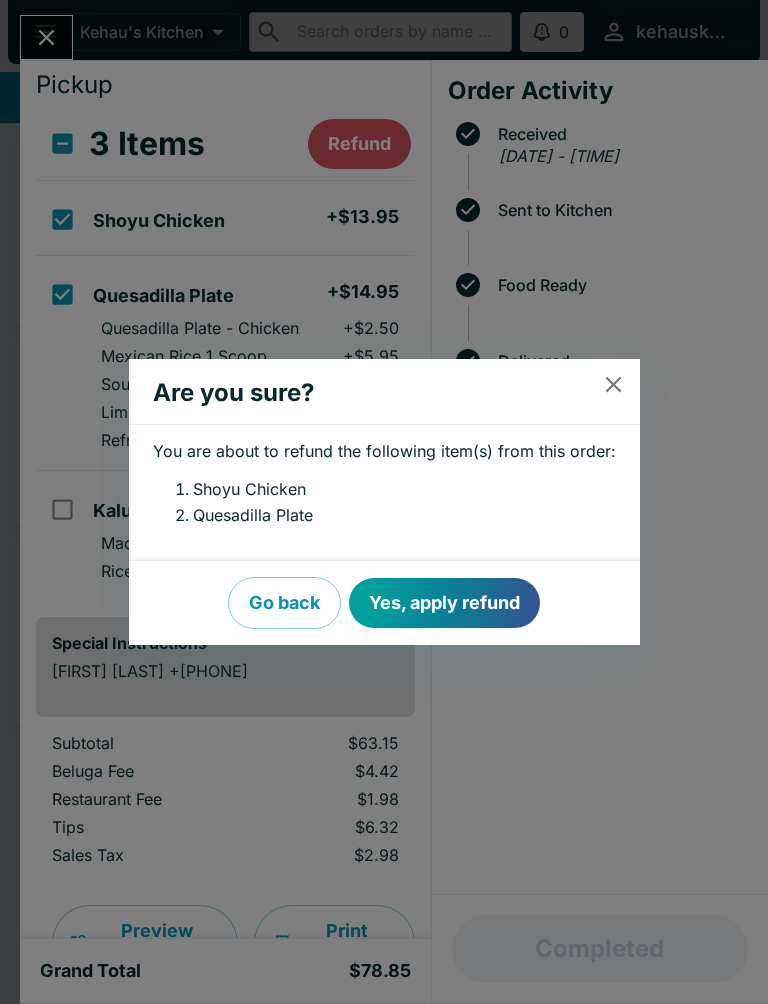 click on "Yes, apply refund" at bounding box center (444, 603) 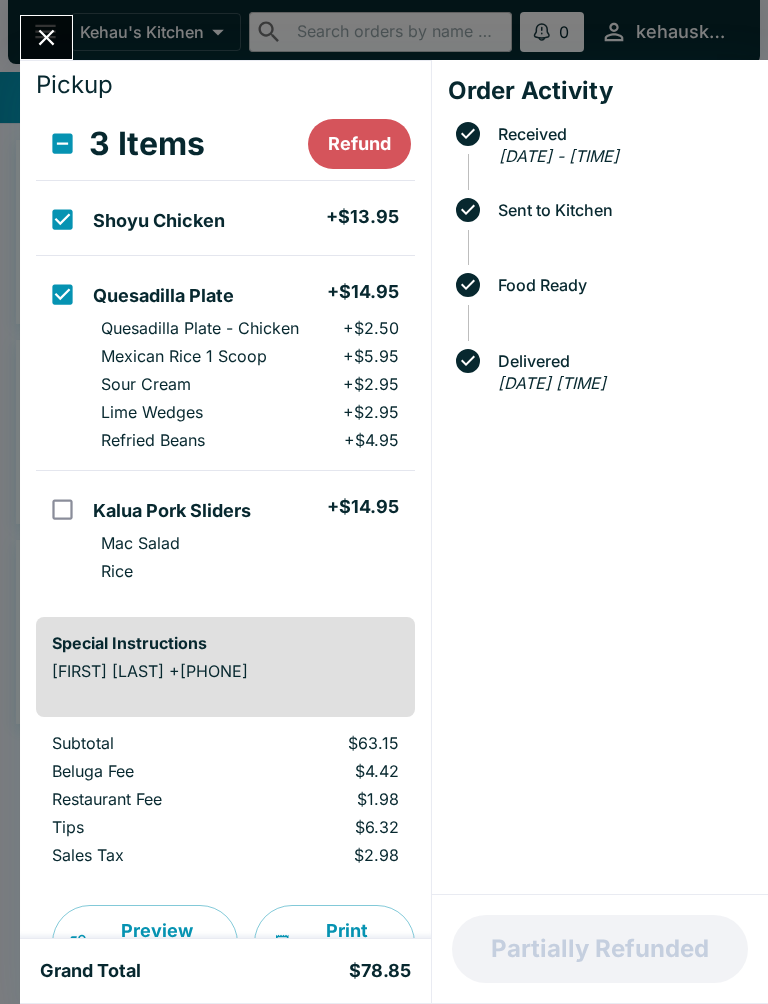 checkbox on "false" 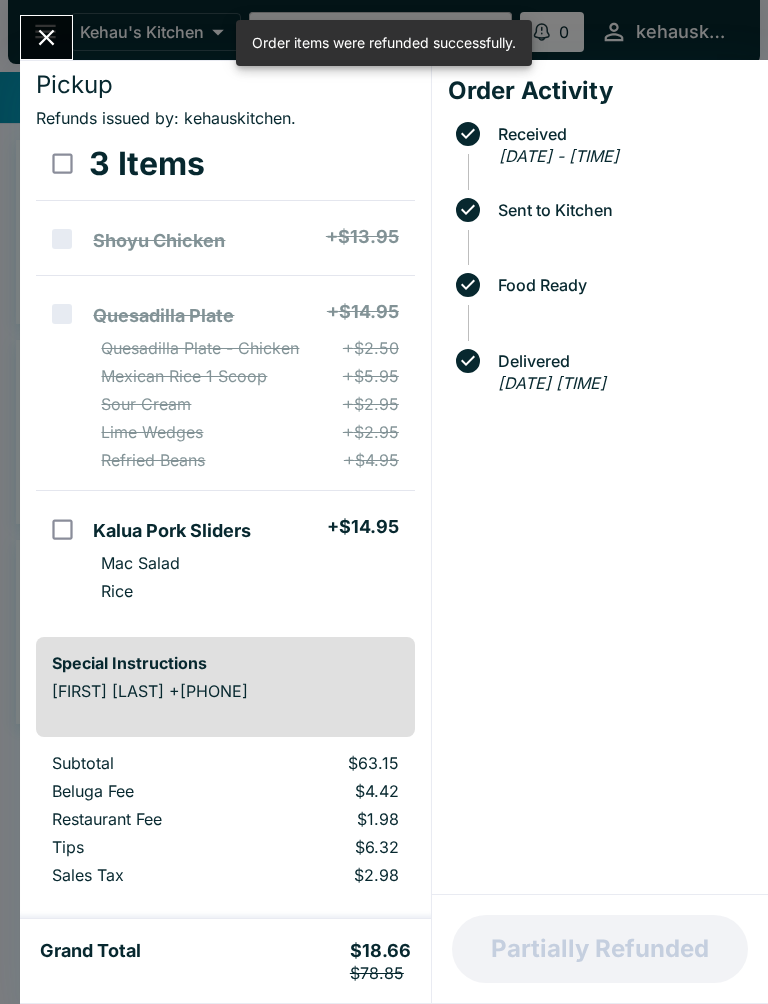 click 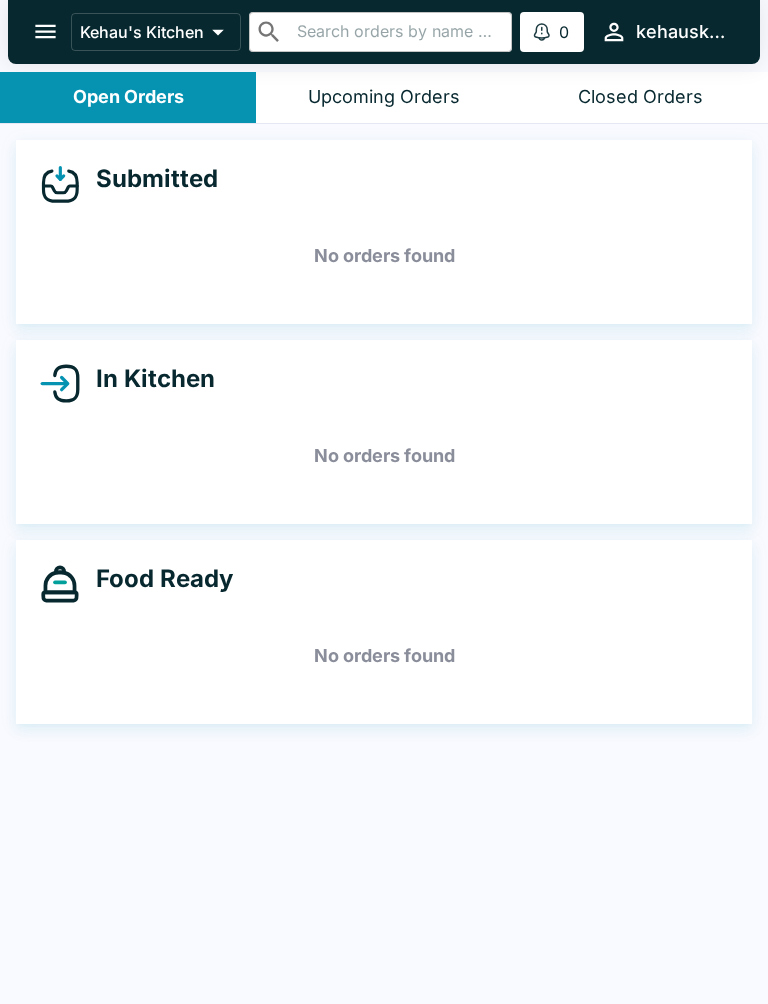 click 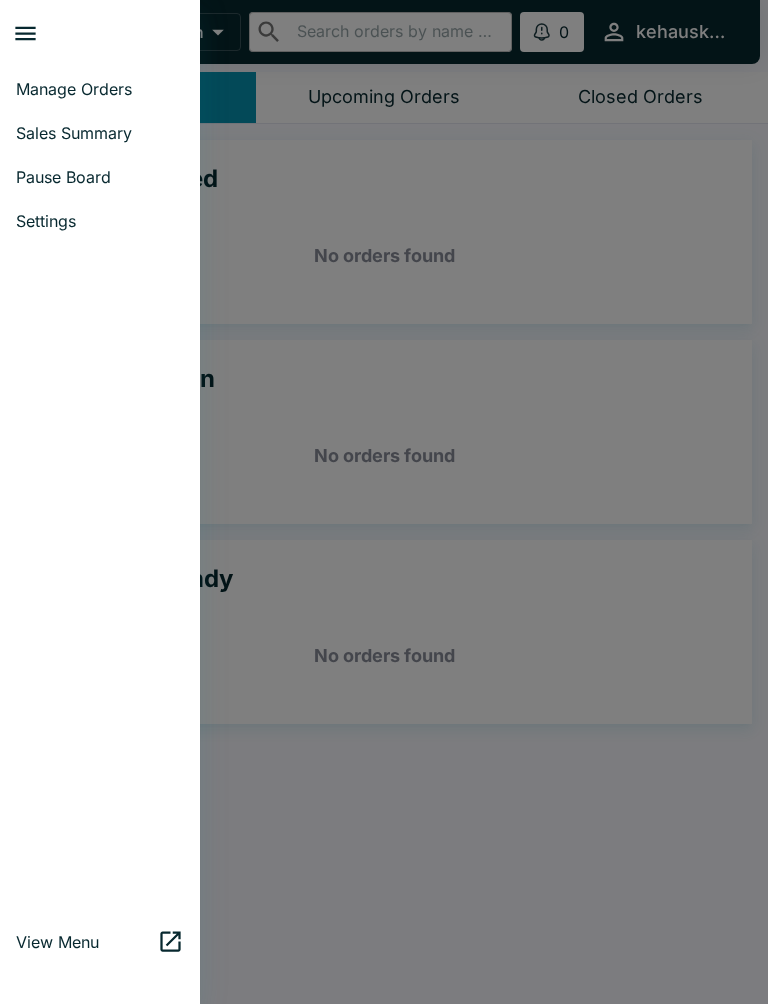 click on "Sales Summary" at bounding box center (100, 133) 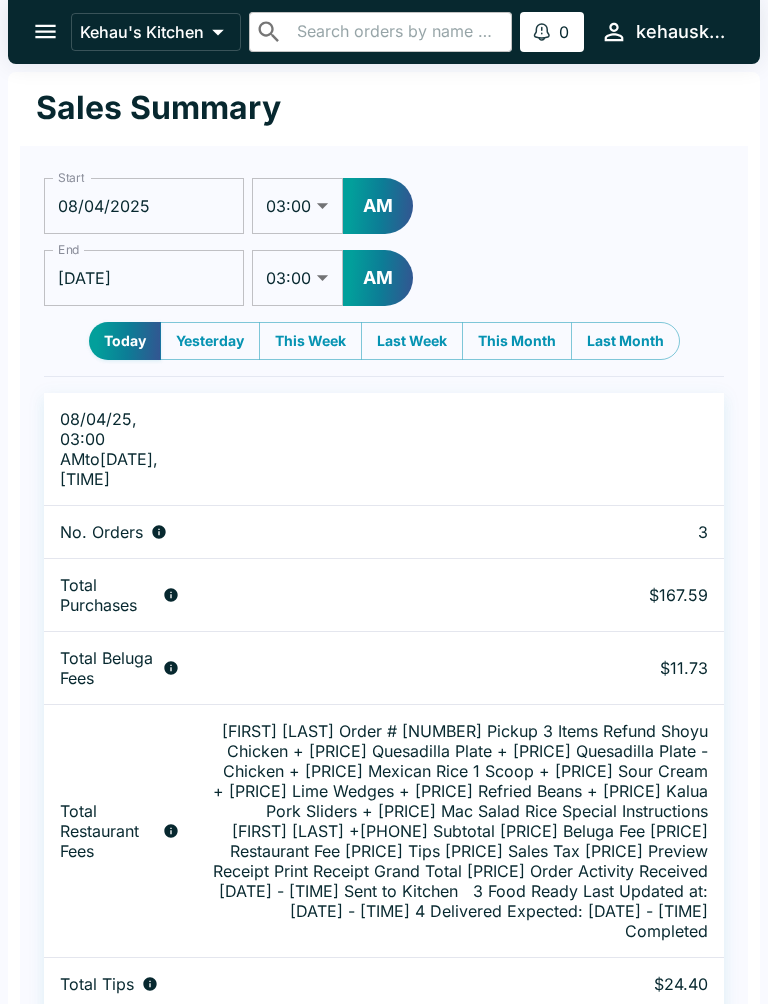 click 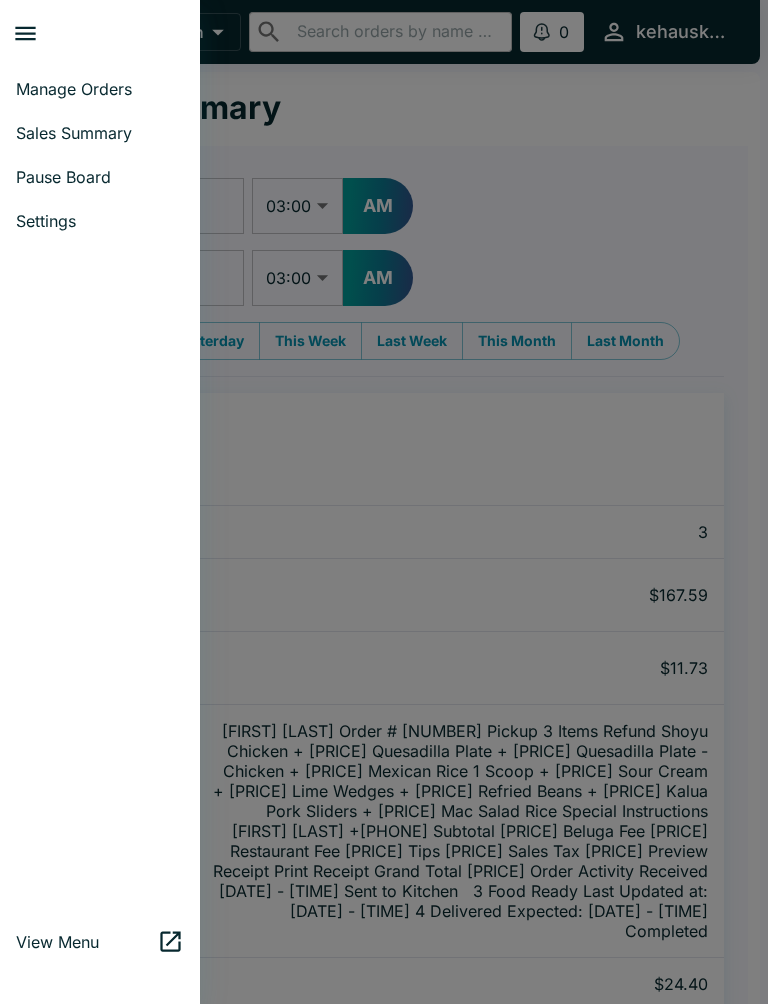 click on "Manage Orders" at bounding box center (100, 89) 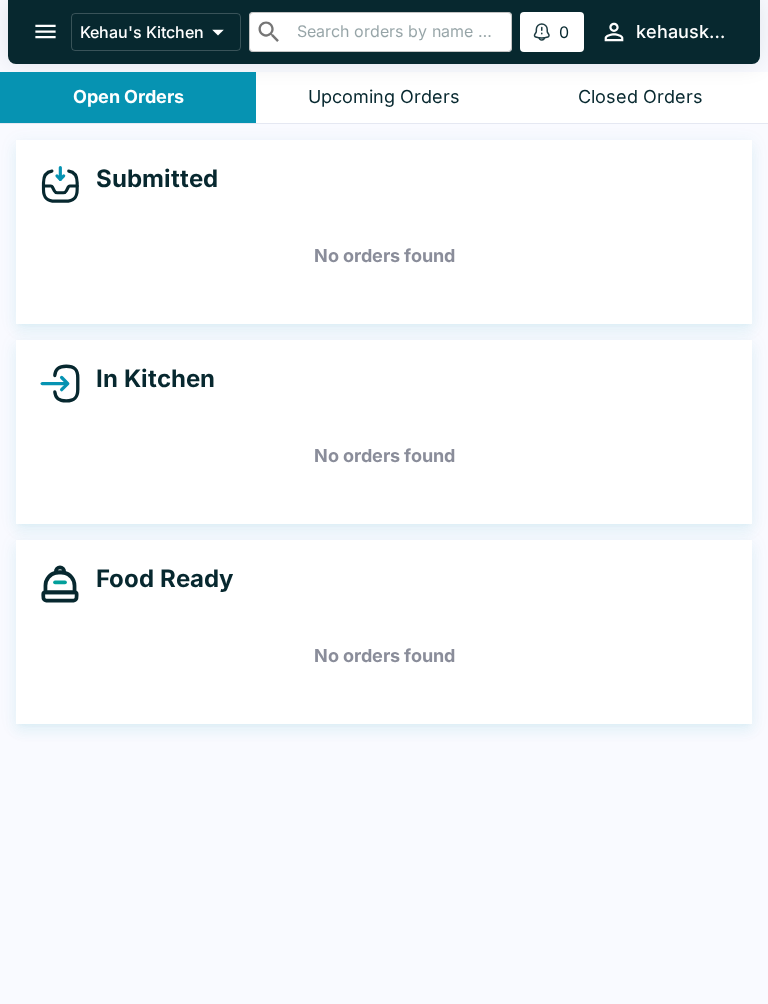 click at bounding box center [45, 31] 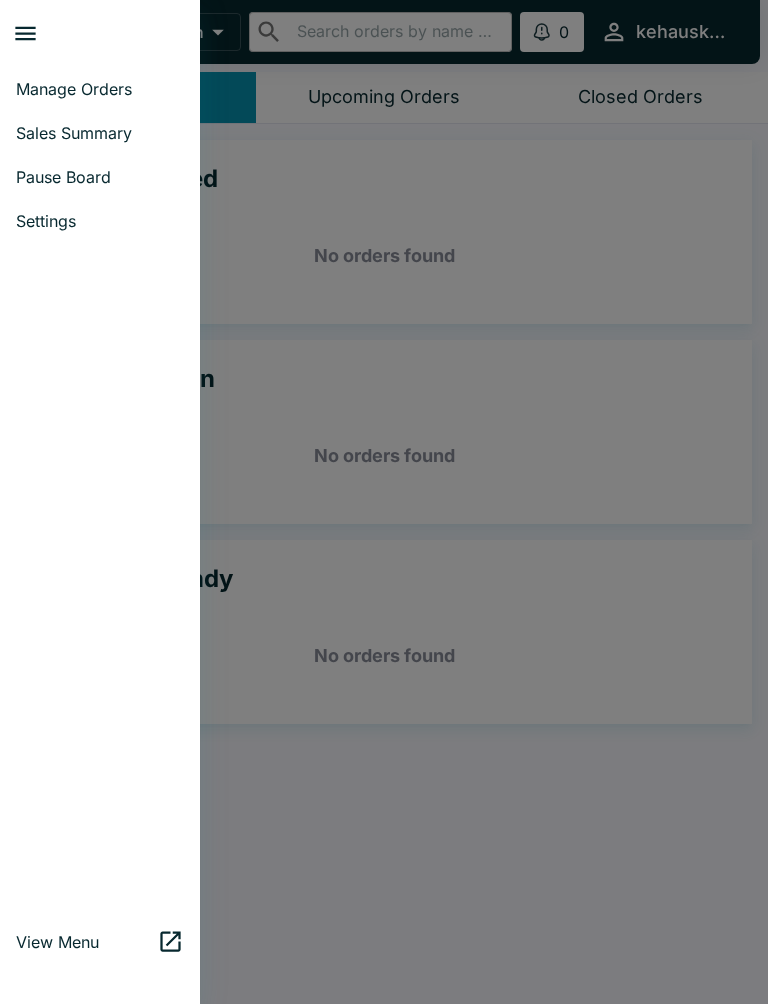 click on "Sales Summary" at bounding box center (100, 133) 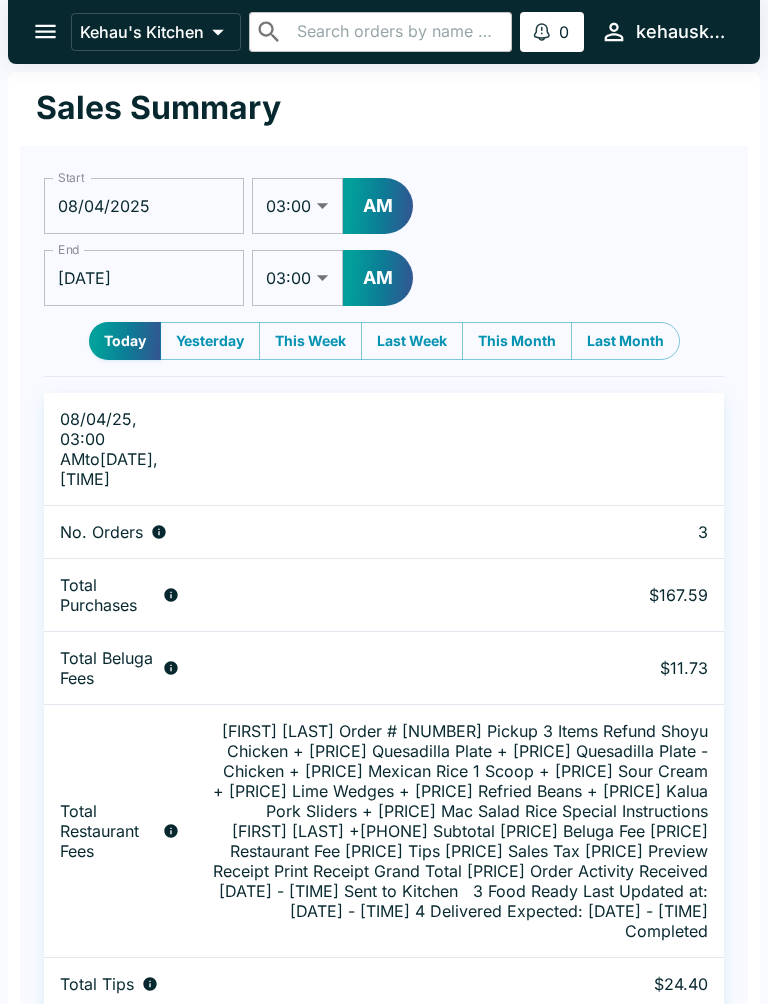 click 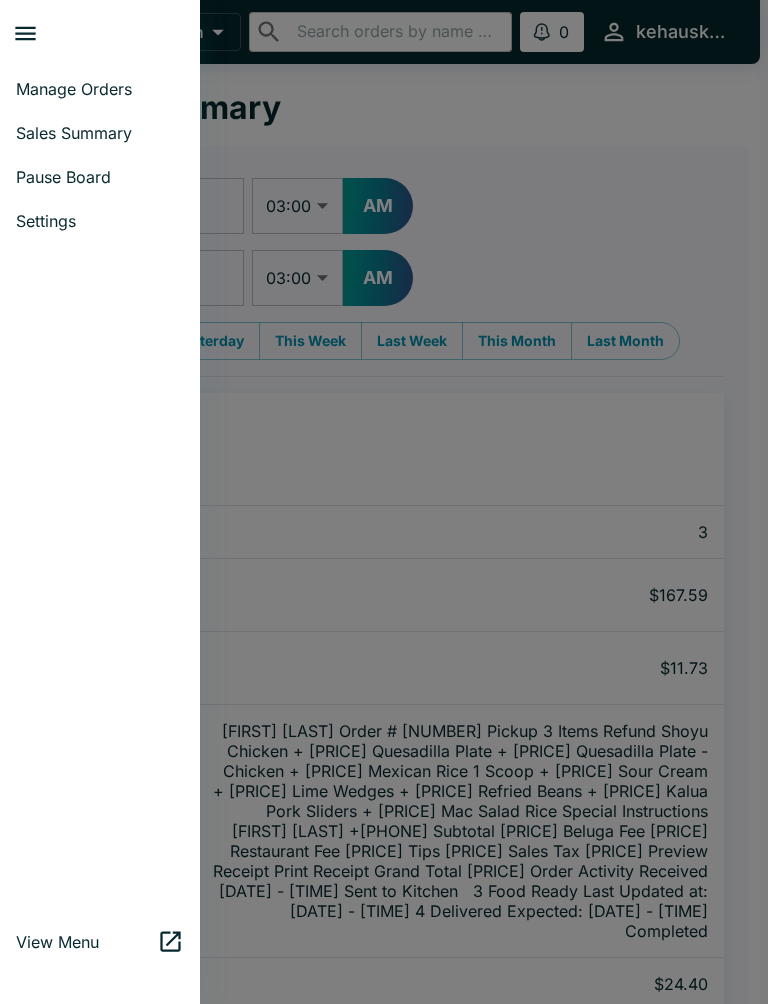 click on "Manage Orders" at bounding box center [100, 89] 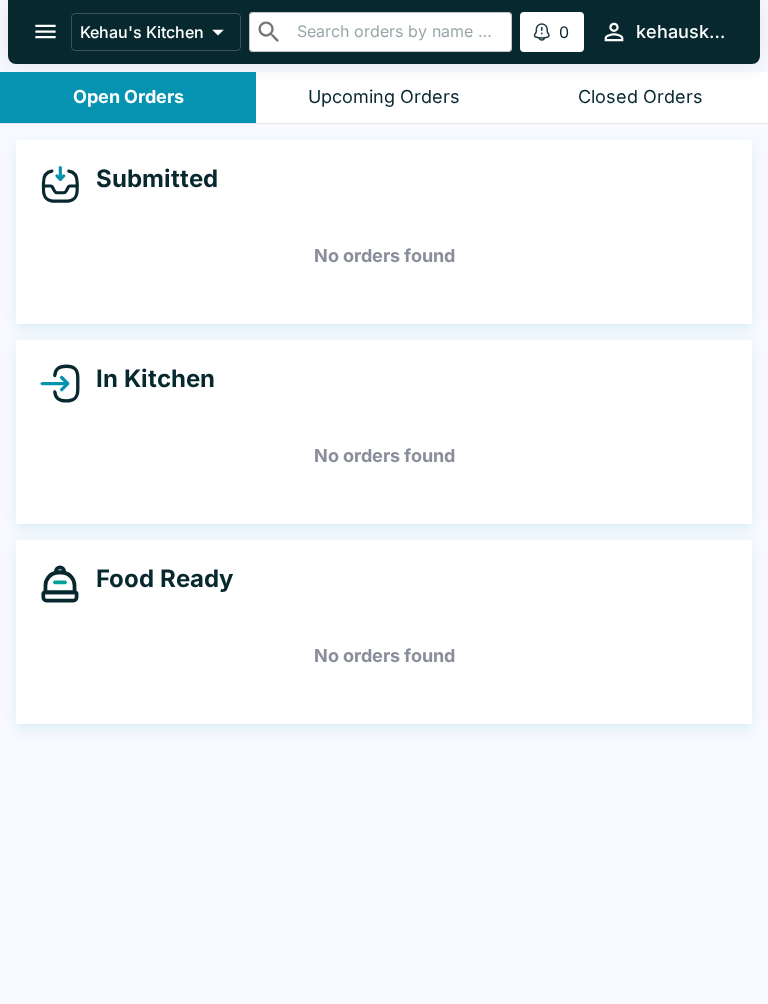 click on "Closed Orders" at bounding box center (640, 97) 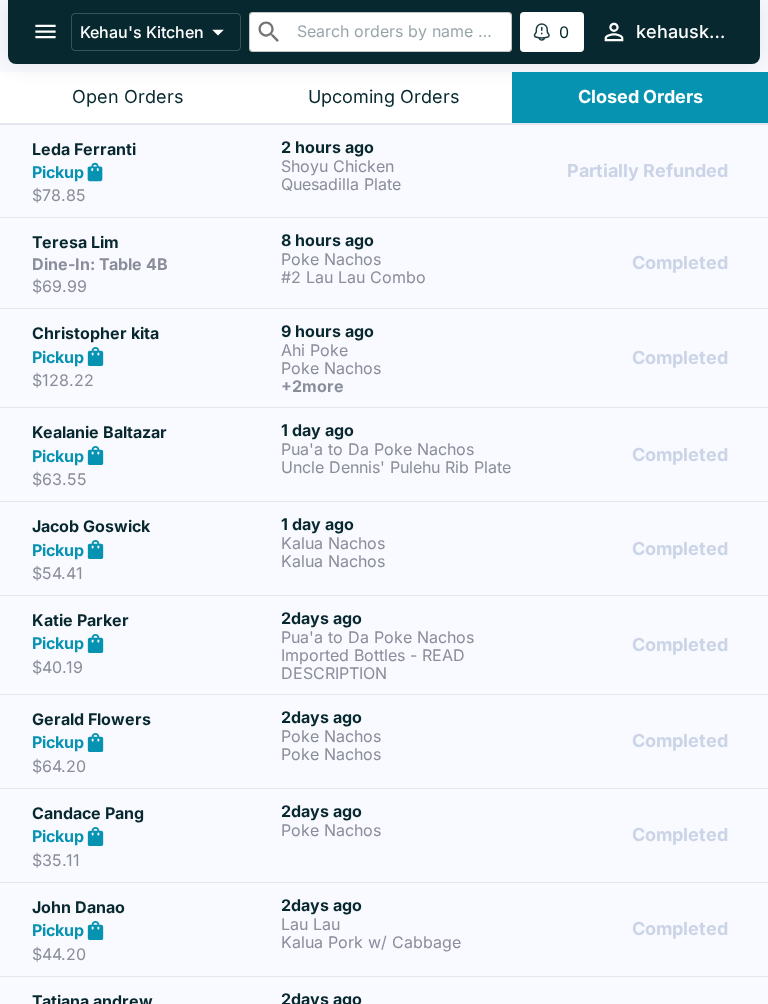 click on "Quesadilla Plate" at bounding box center (401, 184) 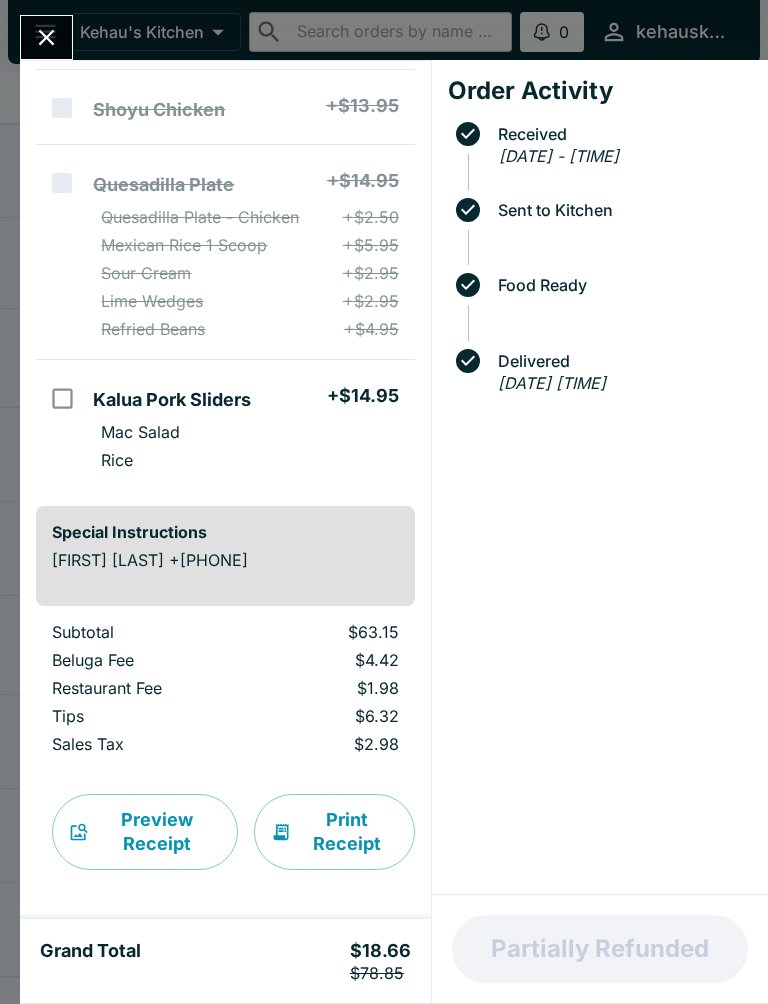 scroll, scrollTop: 184, scrollLeft: 0, axis: vertical 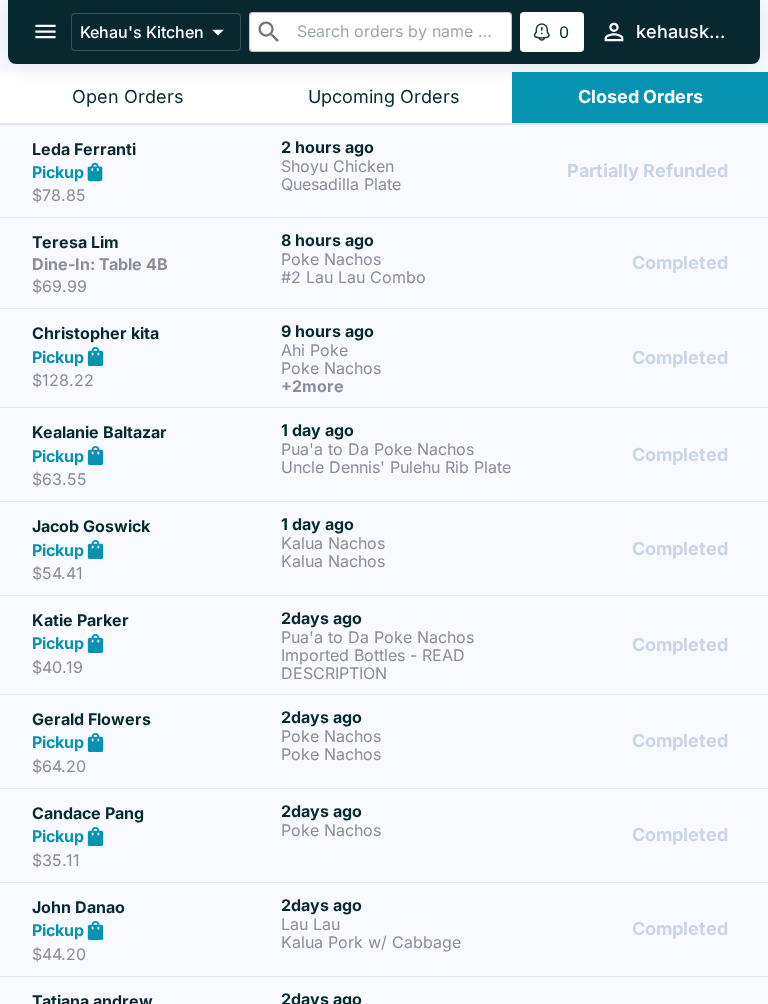 click at bounding box center (45, 31) 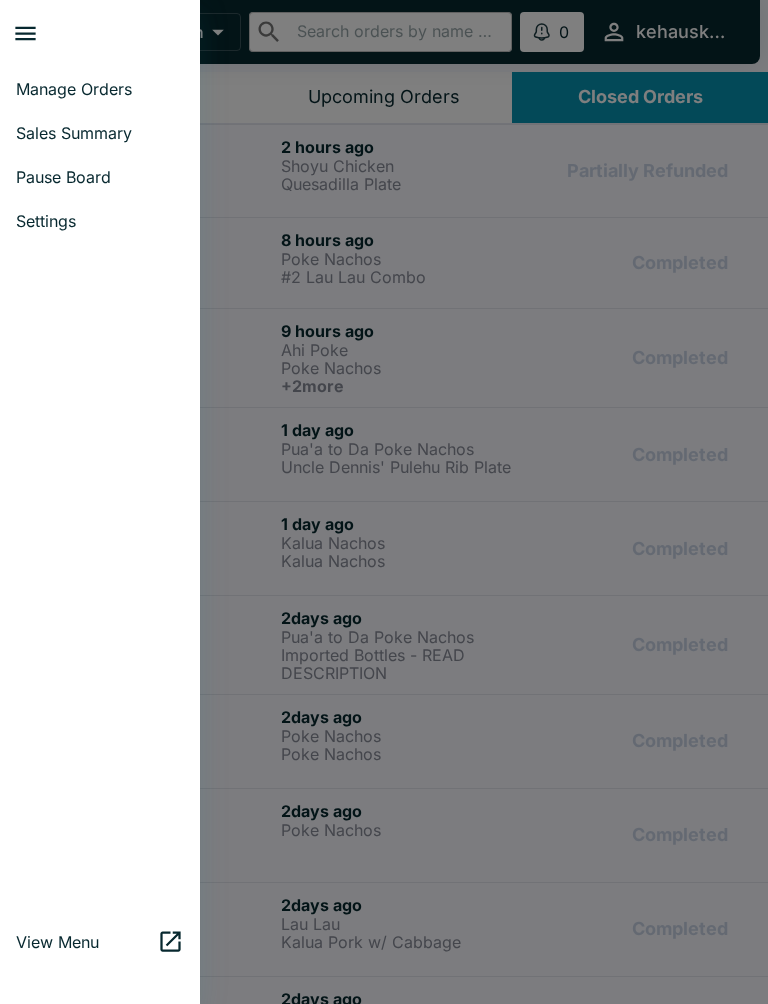 click on "Manage Orders" at bounding box center (100, 89) 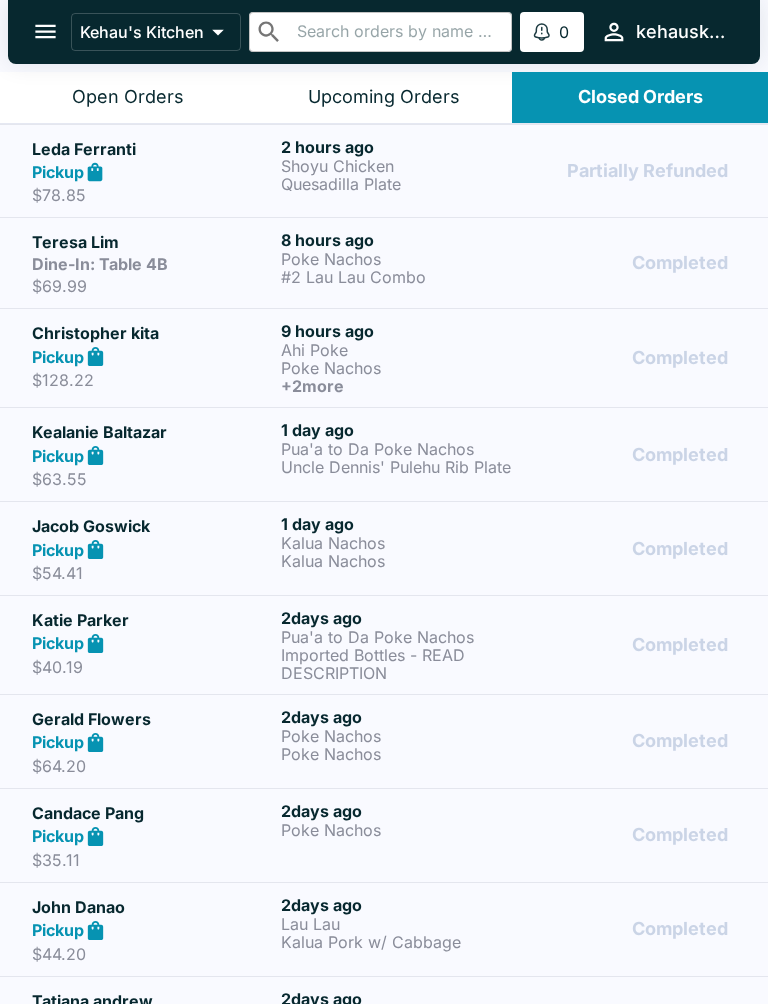 click at bounding box center [45, 31] 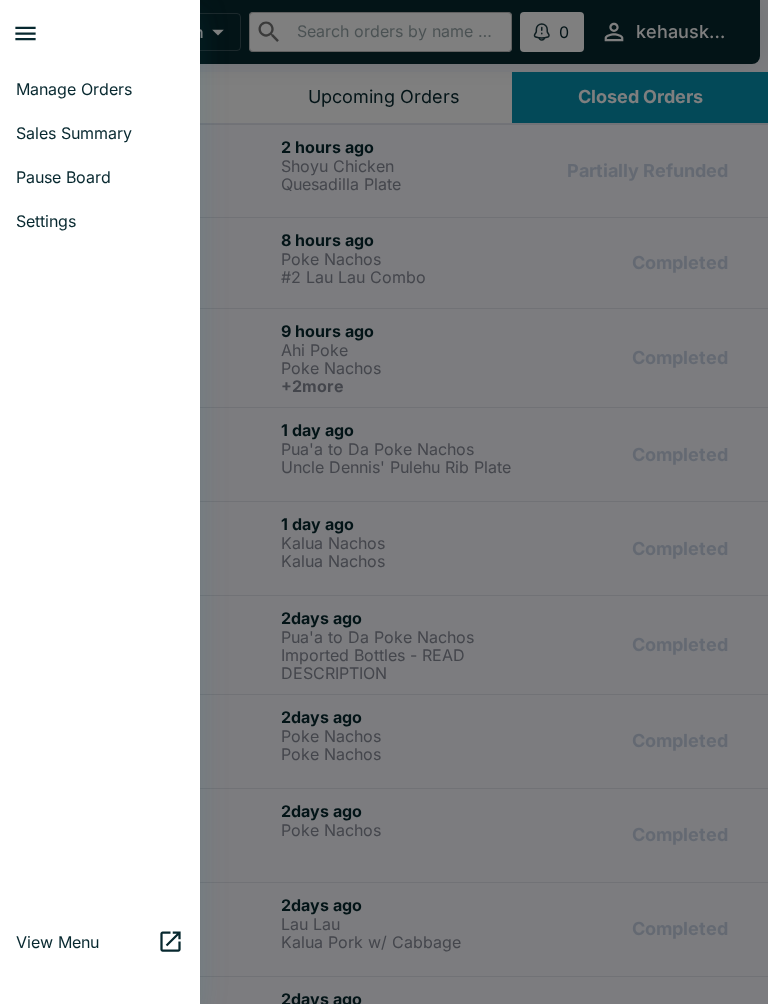 click on "Settings" at bounding box center (100, 221) 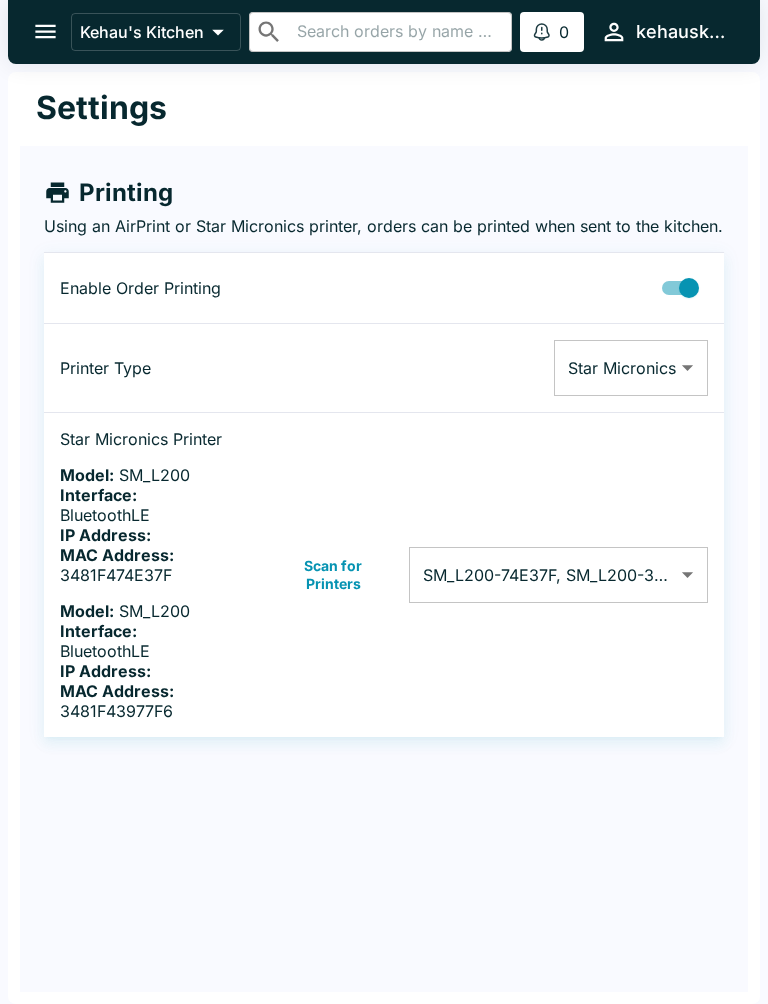 click on "Kehau's Kitchen ​ ​ 0 Alerts kehauskitchen Settings Printing Using an AirPrint or Star Micronics printer, orders can be printed when sent to the kitchen. Enable Order Printing Printer Type Star Micronics Star Micronics ​ Star Micronics Printer Model:   SM_L200 Interface:   BluetoothLE IP Address:   MAC Address:   3481F474E37F Model:   SM_L200 Interface:   BluetoothLE IP Address:   MAC Address:   3481F43977F6 Scan for Printers SM_L200-74E37F, SM_L200-3977F6 3481F474E37F,3481F43977F6 ​ Beluga Kitchen | Kehau's Kitchen Manage Orders Sales Summary Pause Board Settings View Menu Logout" at bounding box center [384, 502] 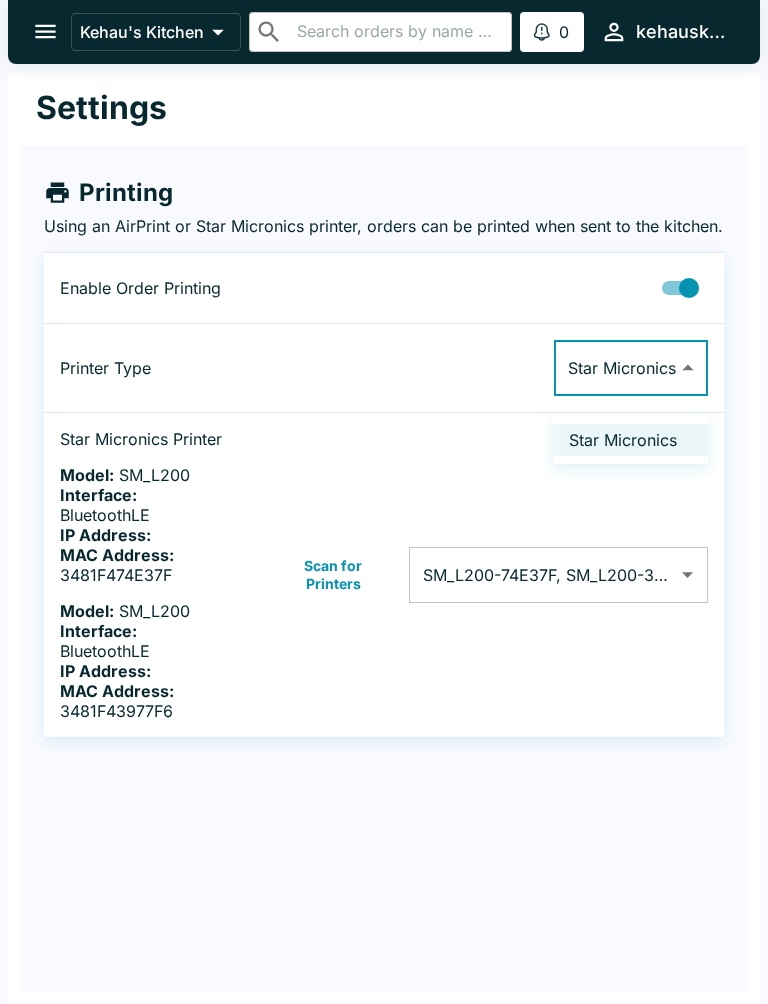 click at bounding box center (384, 502) 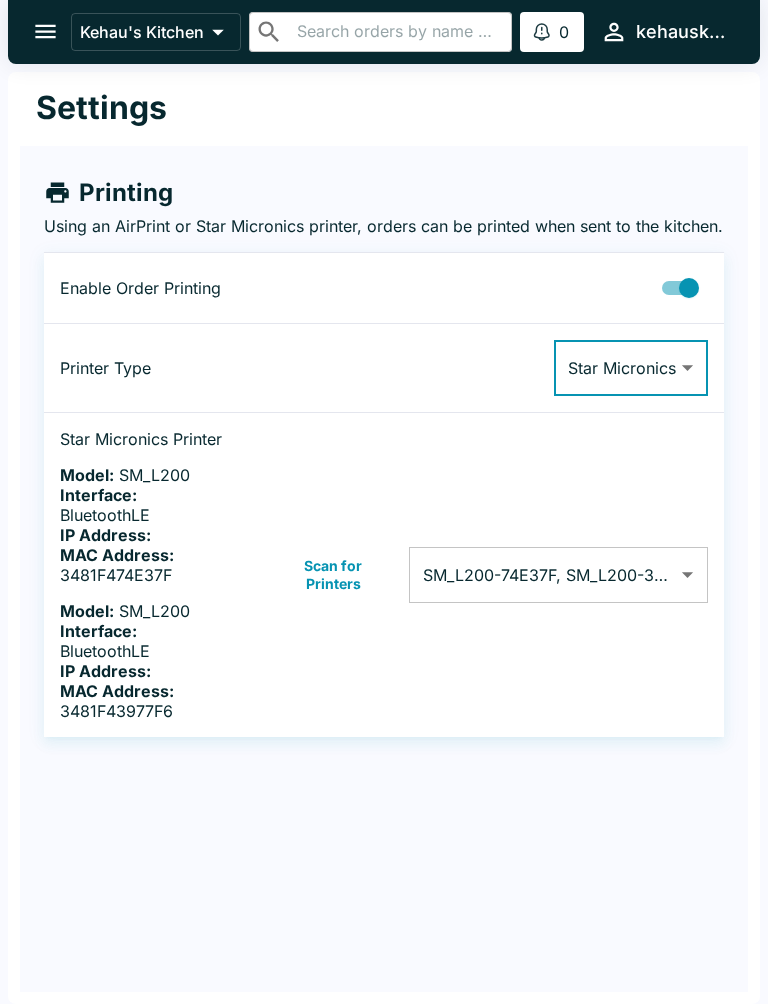 click on "Kehau's Kitchen ​ ​ 0 Alerts kehauskitchen Settings Printing Using an AirPrint or Star Micronics printer, orders can be printed when sent to the kitchen. Enable Order Printing Printer Type Star Micronics Star Micronics ​ Star Micronics Printer Model:   SM_L200 Interface:   BluetoothLE IP Address:   MAC Address:   3481F474E37F Model:   SM_L200 Interface:   BluetoothLE IP Address:   MAC Address:   3481F43977F6 Scan for Printers SM_L200-74E37F, SM_L200-3977F6 3481F474E37F,3481F43977F6 ​ Beluga Kitchen | Kehau's Kitchen Manage Orders Sales Summary Pause Board Settings View Menu Logout" at bounding box center (384, 502) 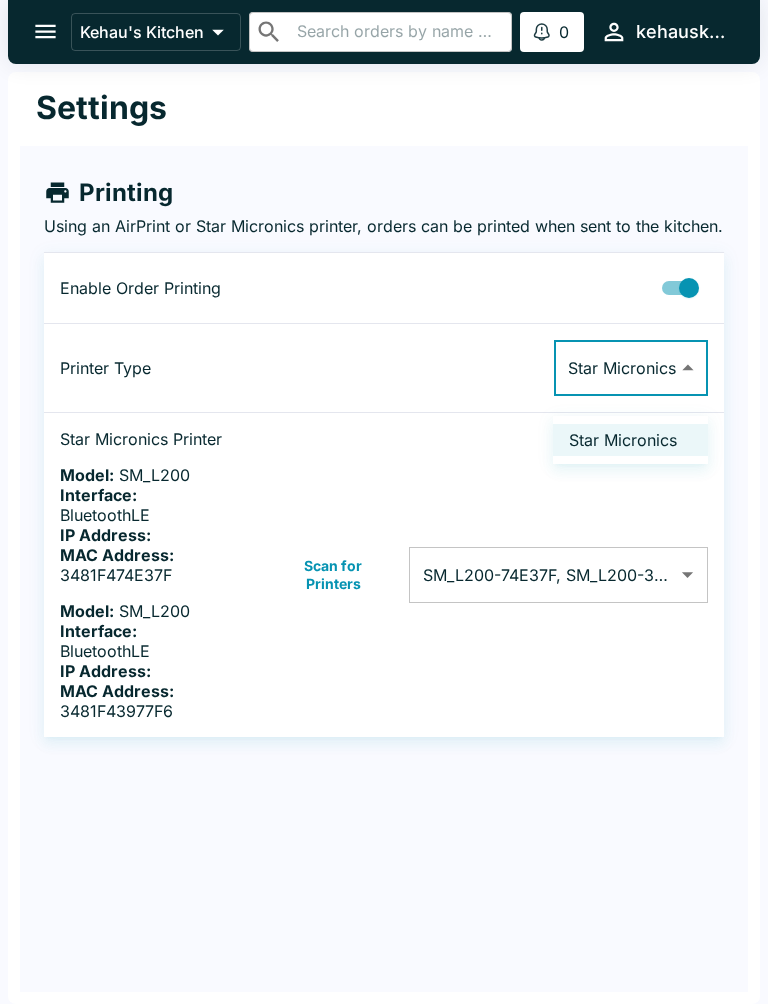 click on "Star Micronics" at bounding box center (630, 440) 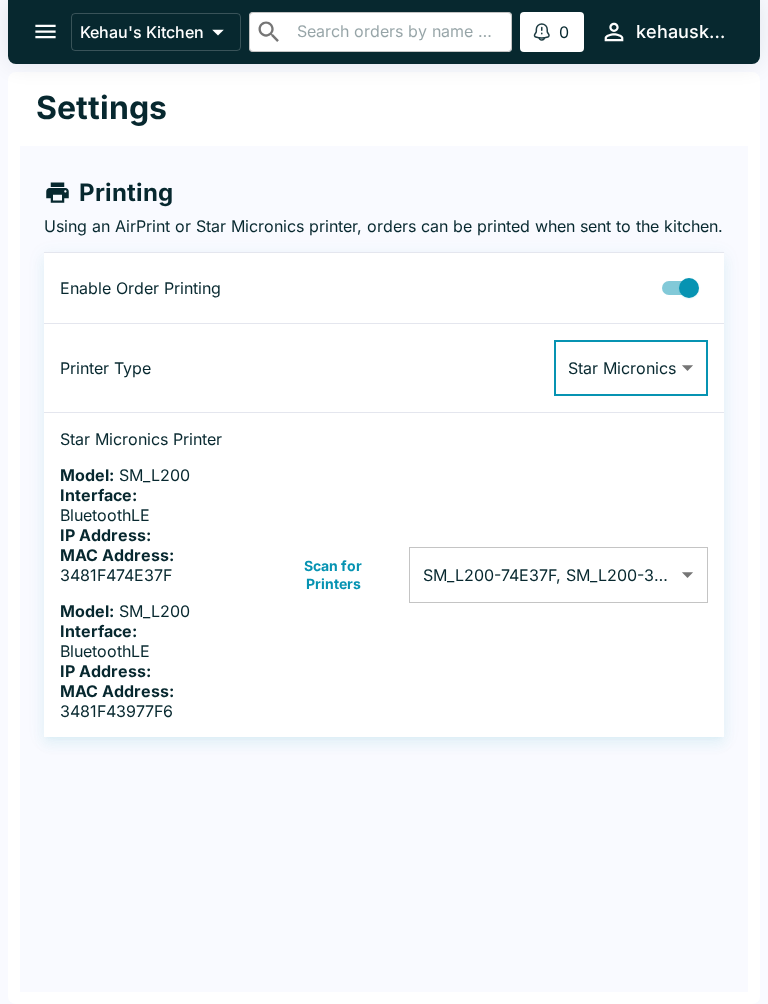 click on "Printer Type" at bounding box center (143, 368) 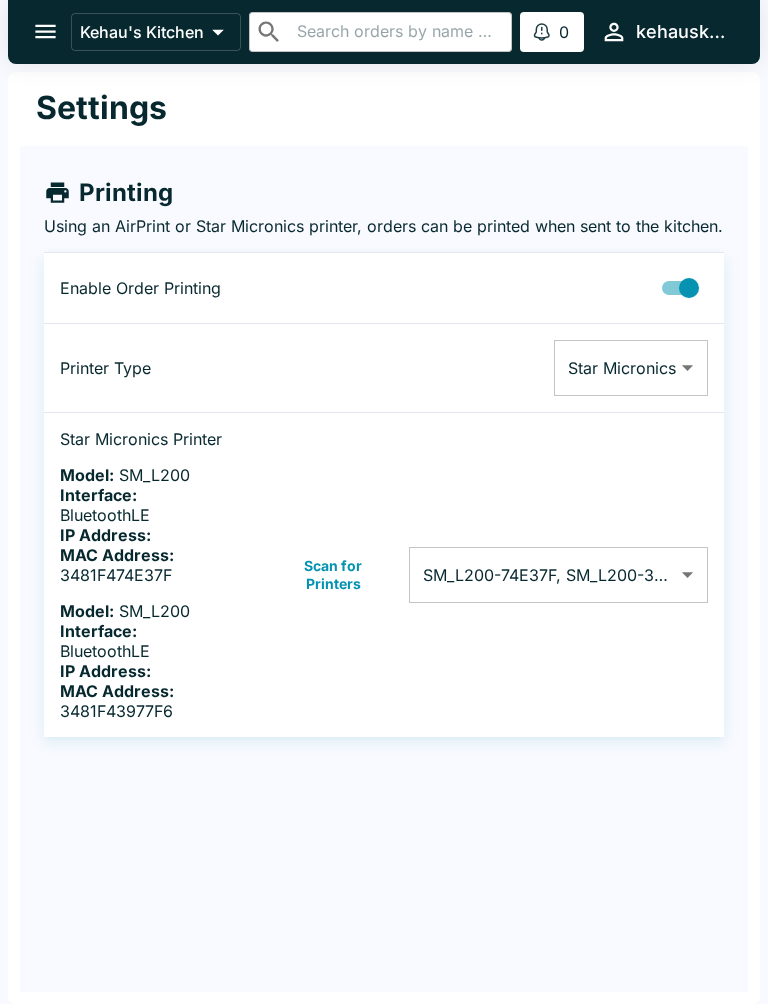 click on "Kehau's Kitchen ​ ​ 0 Alerts kehauskitchen Settings Printing Using an AirPrint or Star Micronics printer, orders can be printed when sent to the kitchen. Enable Order Printing Printer Type Star Micronics Star Micronics ​ Star Micronics Printer Model:   SM_L200 Interface:   BluetoothLE IP Address:   MAC Address:   3481F474E37F Model:   SM_L200 Interface:   BluetoothLE IP Address:   MAC Address:   3481F43977F6 Scan for Printers SM_L200-74E37F, SM_L200-3977F6 3481F474E37F,3481F43977F6 ​ Beluga Kitchen | Kehau's Kitchen Manage Orders Sales Summary Pause Board Settings View Menu Logout" at bounding box center (384, 502) 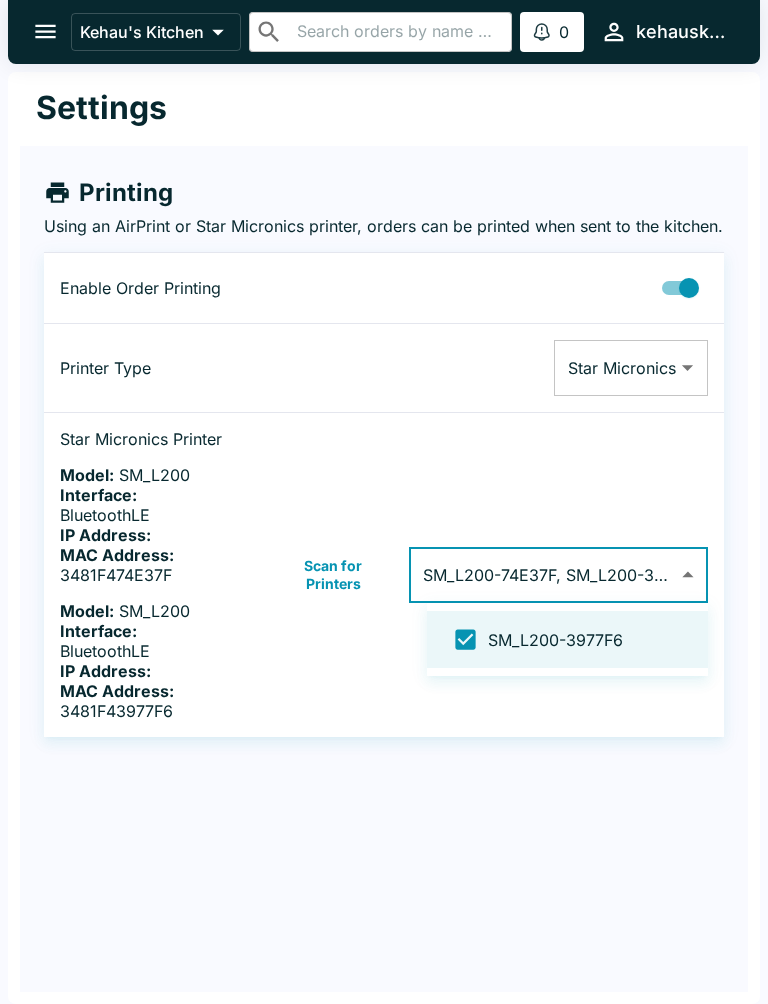 click at bounding box center (384, 502) 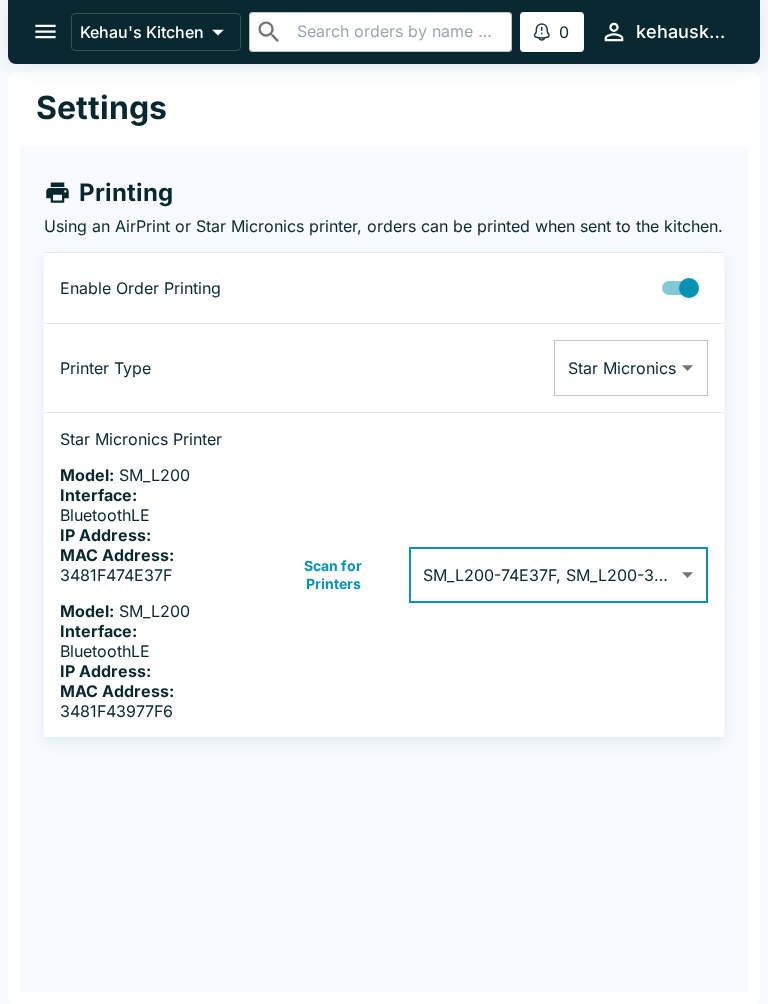 click on "Kehau's Kitchen ​ ​ 0 Alerts kehauskitchen Settings Printing Using an AirPrint or Star Micronics printer, orders can be printed when sent to the kitchen. Enable Order Printing Printer Type Star Micronics Star Micronics ​ Star Micronics Printer Model:   SM_L200 Interface:   BluetoothLE IP Address:   MAC Address:   3481F474E37F Model:   SM_L200 Interface:   BluetoothLE IP Address:   MAC Address:   3481F43977F6 Scan for Printers SM_L200-74E37F, SM_L200-3977F6 3481F474E37F,3481F43977F6 ​ Beluga Kitchen | Kehau's Kitchen Manage Orders Sales Summary Pause Board Settings View Menu Logout" at bounding box center (384, 502) 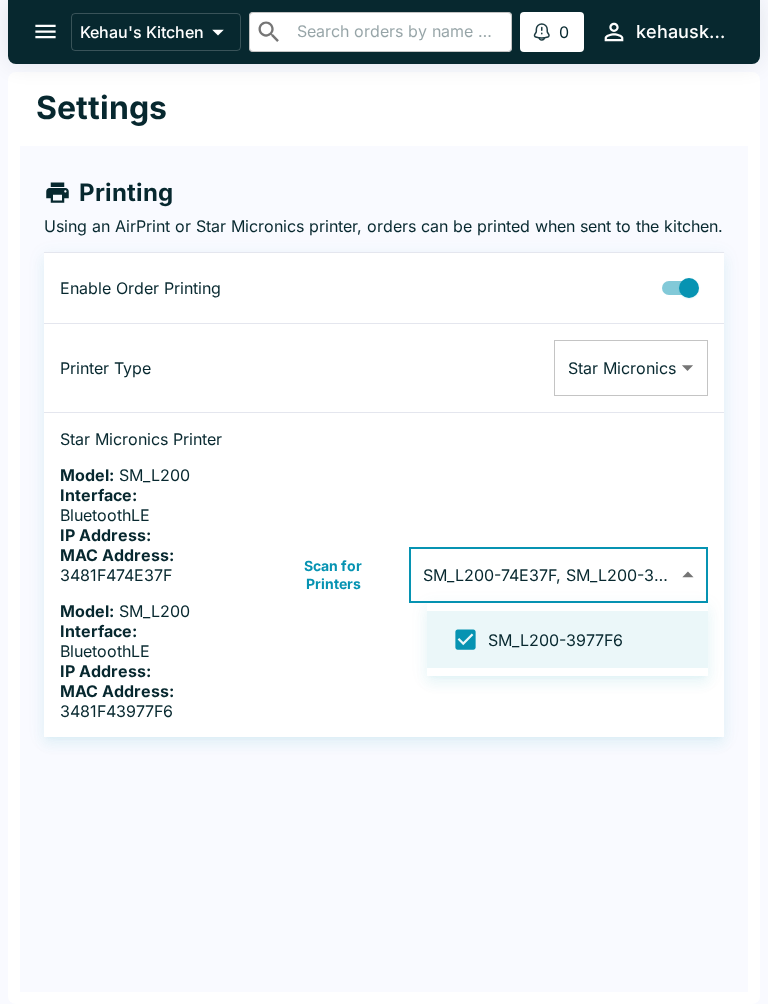 click at bounding box center (384, 502) 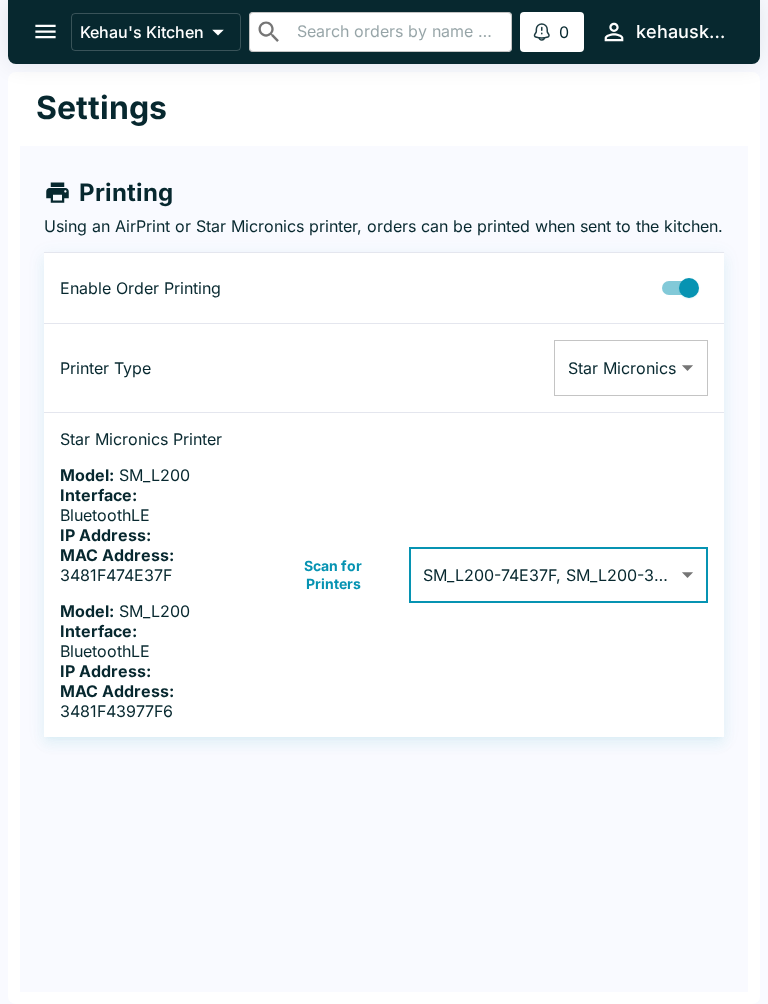click on "Scan for Printers" at bounding box center (333, 575) 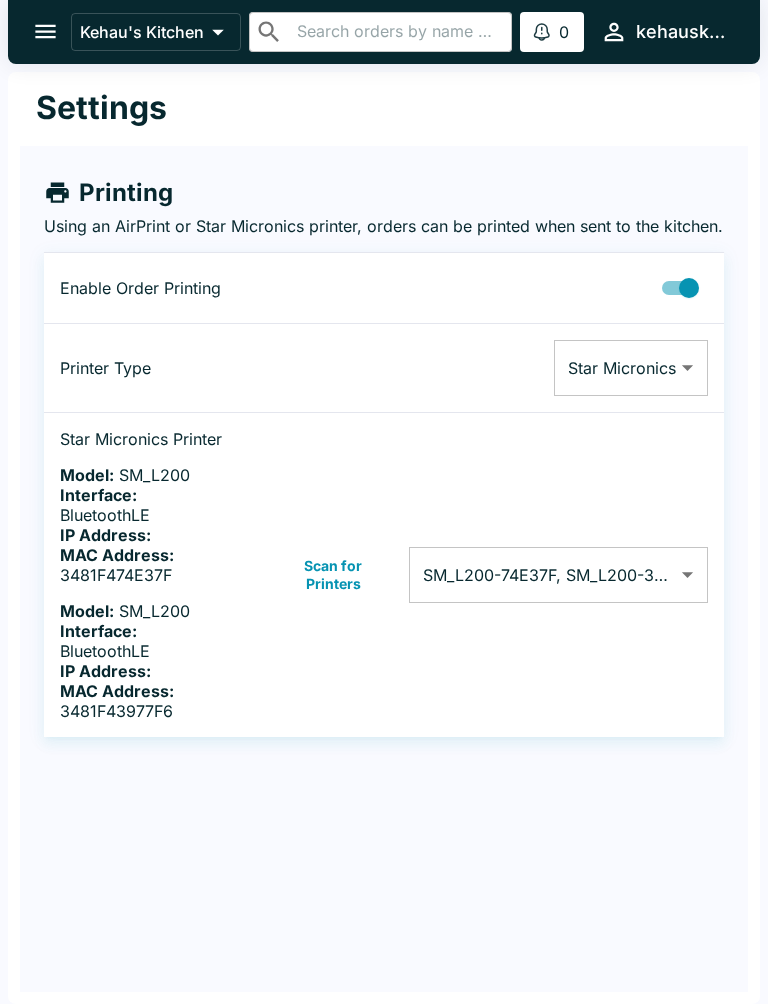 click on "Kehau's Kitchen ​ ​ 0 Alerts kehauskitchen Settings Printing Using an AirPrint or Star Micronics printer, orders can be printed when sent to the kitchen. Enable Order Printing Printer Type Star Micronics Star Micronics ​ Star Micronics Printer Model:   SM_L200 Interface:   BluetoothLE IP Address:   MAC Address:   3481F474E37F Model:   SM_L200 Interface:   BluetoothLE IP Address:   MAC Address:   3481F43977F6 Scan for Printers SM_L200-74E37F, SM_L200-3977F6 3481F474E37F,3481F43977F6 ​ Beluga Kitchen | Kehau's Kitchen Manage Orders Sales Summary Pause Board Settings View Menu Logout" at bounding box center [384, 502] 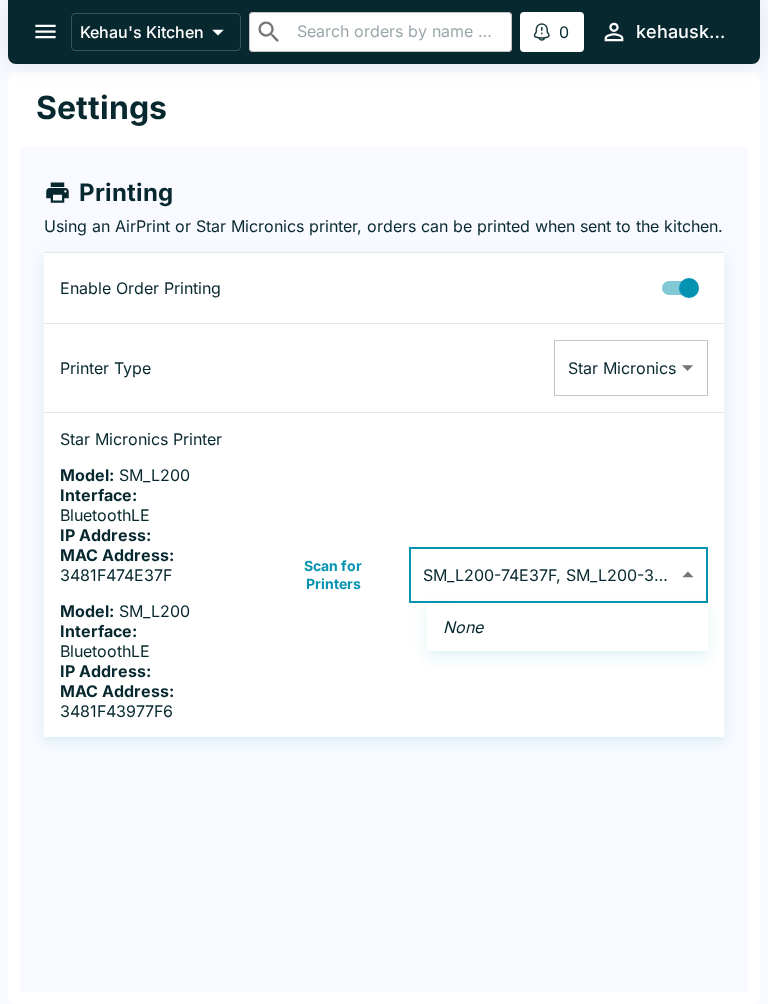 click at bounding box center (384, 502) 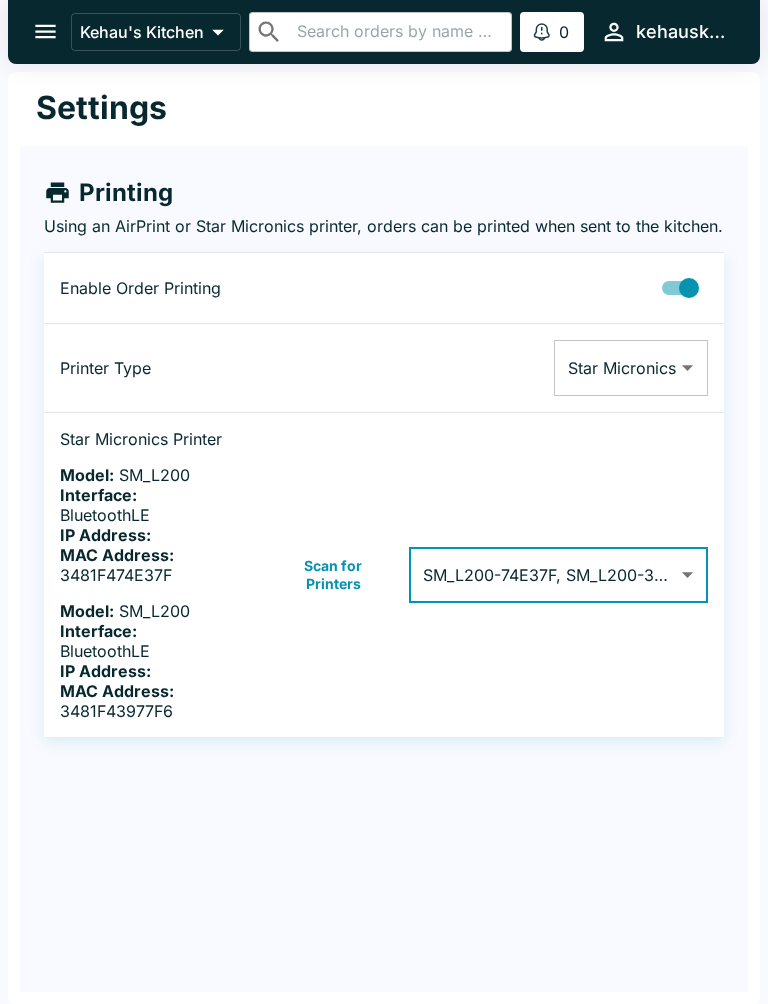 click on "Scan for Printers" at bounding box center [333, 575] 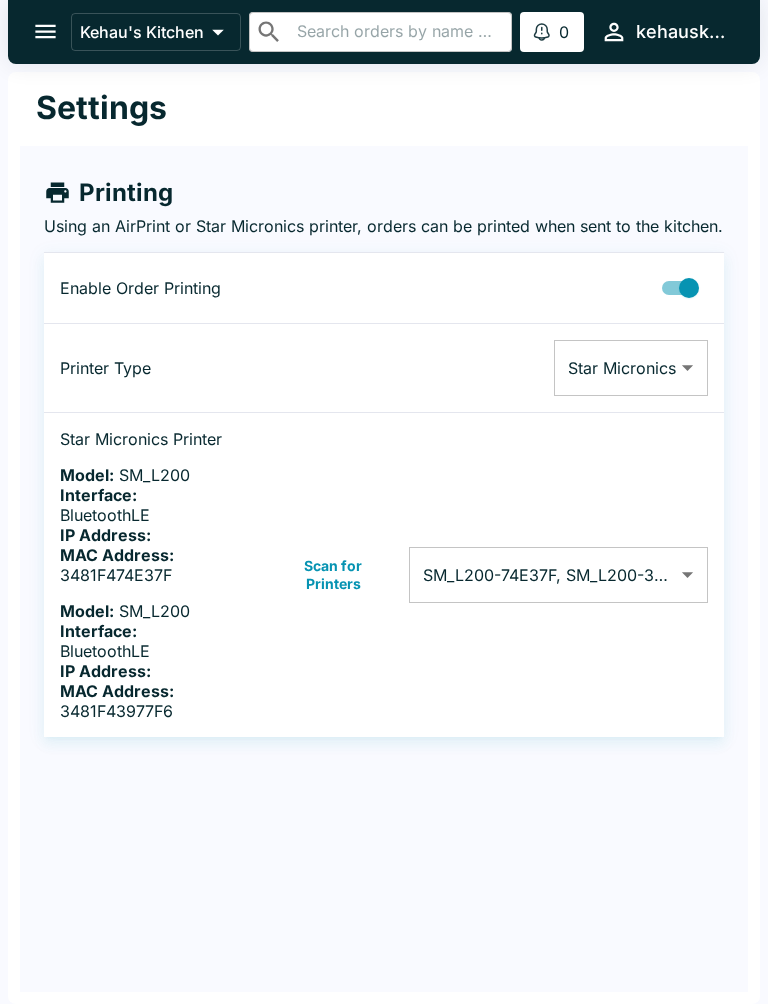 click on "Kehau's Kitchen ​ ​ 0 Alerts kehauskitchen Settings Printing Using an AirPrint or Star Micronics printer, orders can be printed when sent to the kitchen. Enable Order Printing Printer Type Star Micronics Star Micronics ​ Star Micronics Printer Model:   SM_L200 Interface:   BluetoothLE IP Address:   MAC Address:   3481F474E37F Model:   SM_L200 Interface:   BluetoothLE IP Address:   MAC Address:   3481F43977F6 Scan for Printers SM_L200-74E37F, SM_L200-3977F6 3481F474E37F,3481F43977F6 ​ Beluga Kitchen | Kehau's Kitchen Manage Orders Sales Summary Pause Board Settings View Menu Logout" at bounding box center [384, 502] 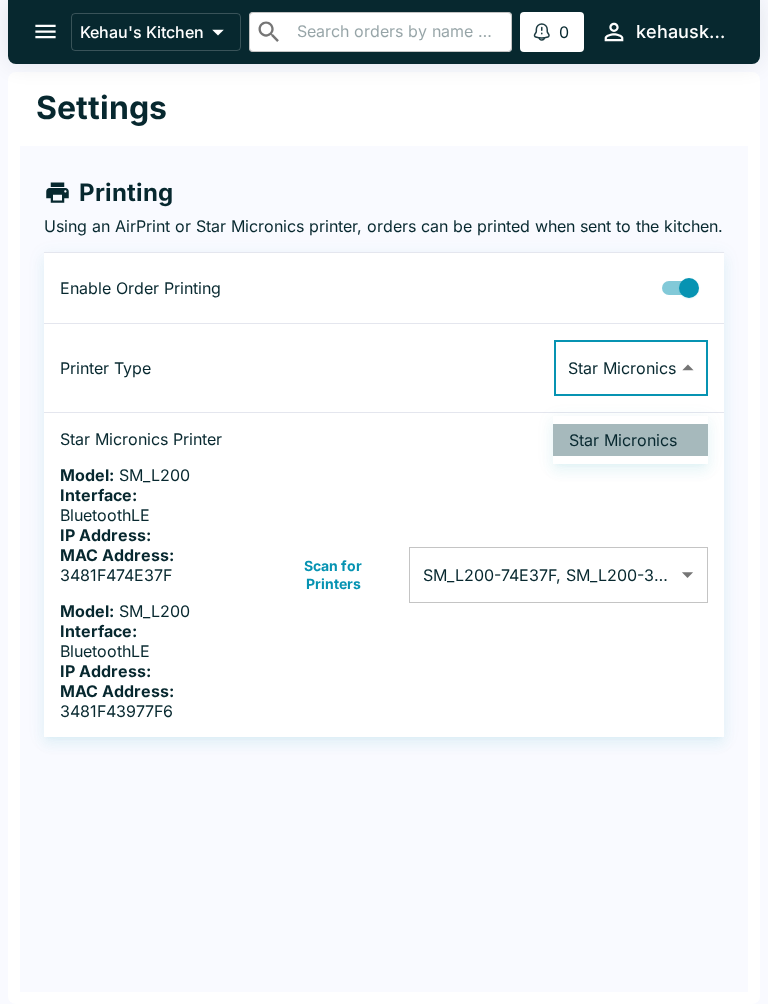 click on "Star Micronics" at bounding box center (630, 440) 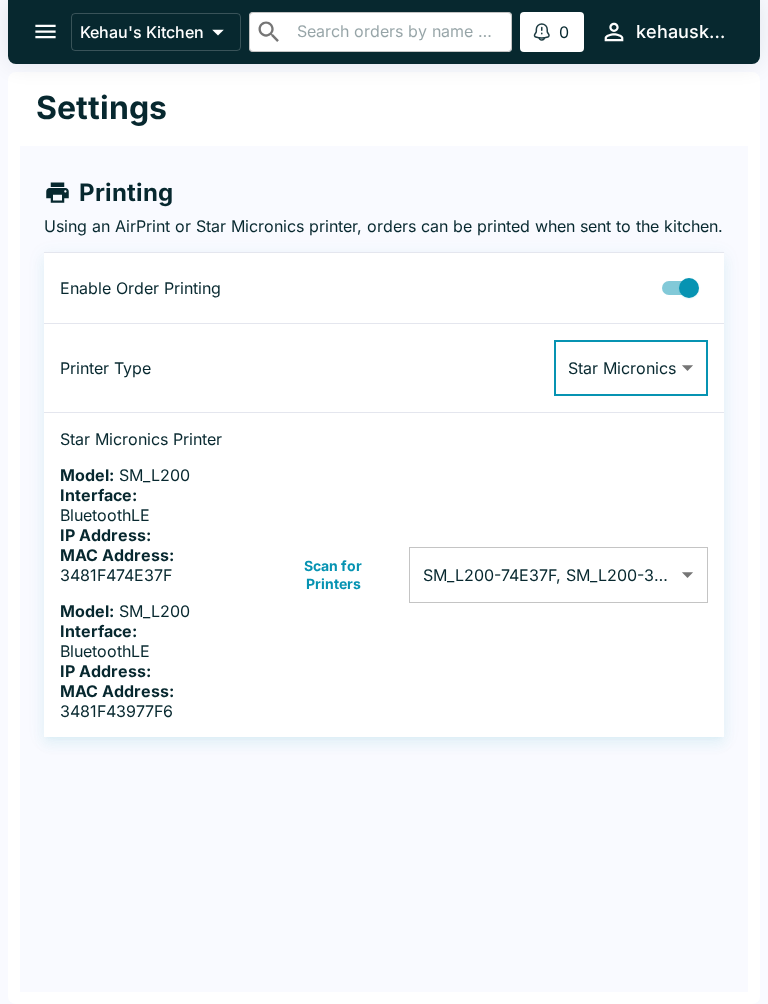 click at bounding box center [45, 31] 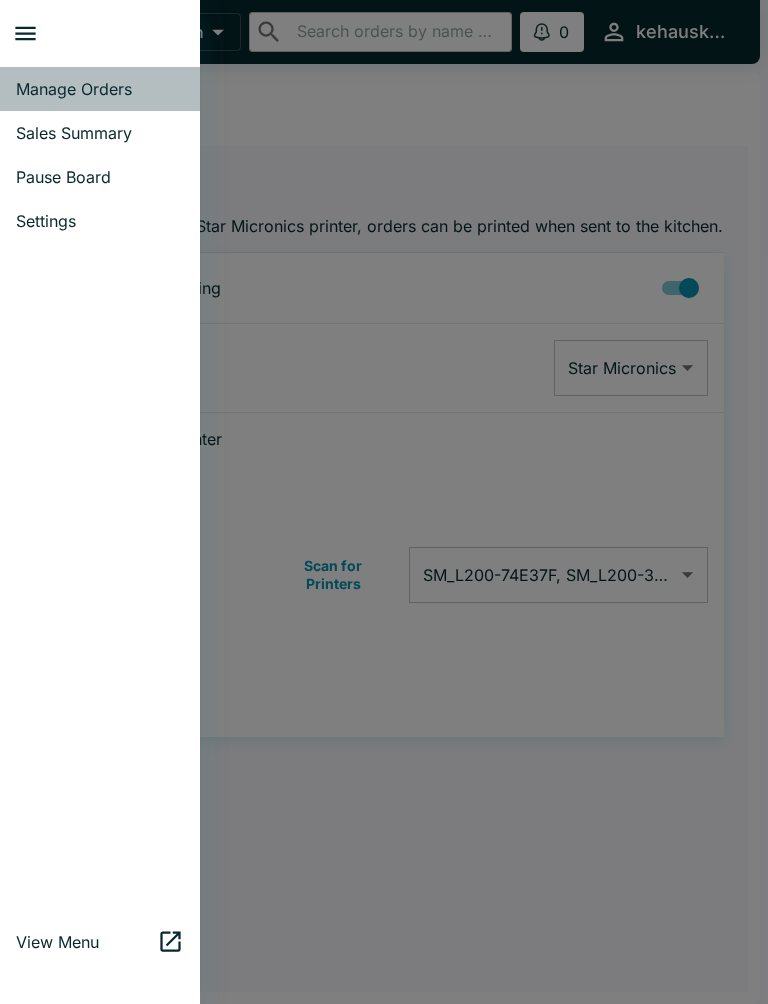 click on "Manage Orders" at bounding box center [100, 89] 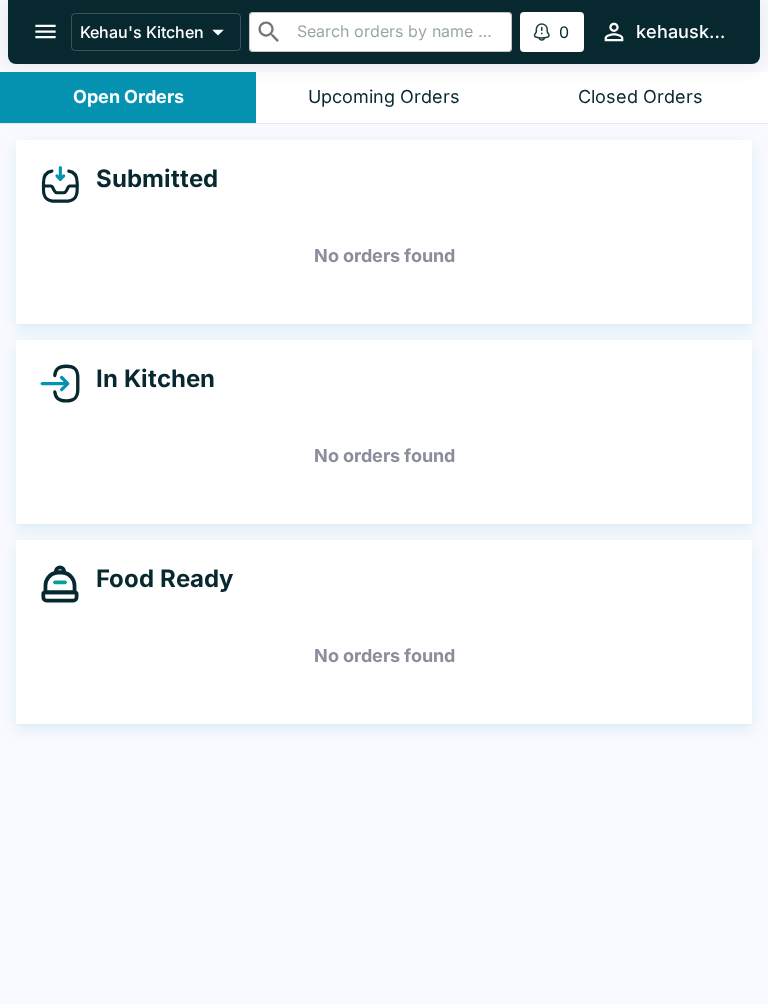 click on "Closed Orders" at bounding box center (640, 97) 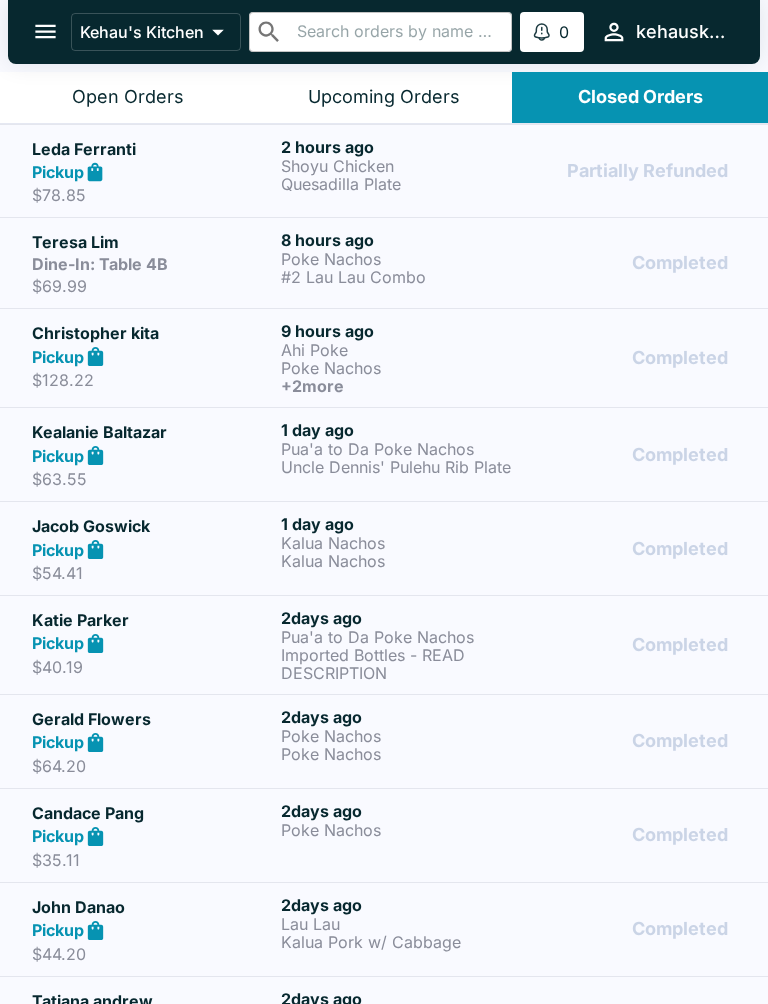 click on "Shoyu Chicken" at bounding box center (401, 166) 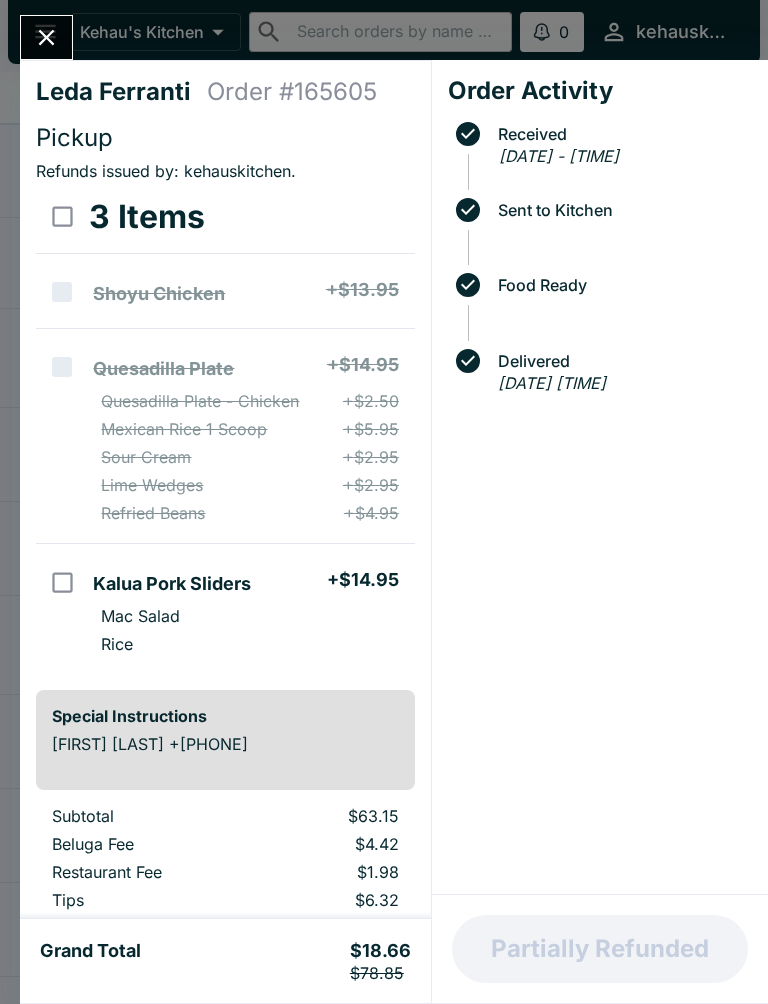 scroll, scrollTop: -1, scrollLeft: 0, axis: vertical 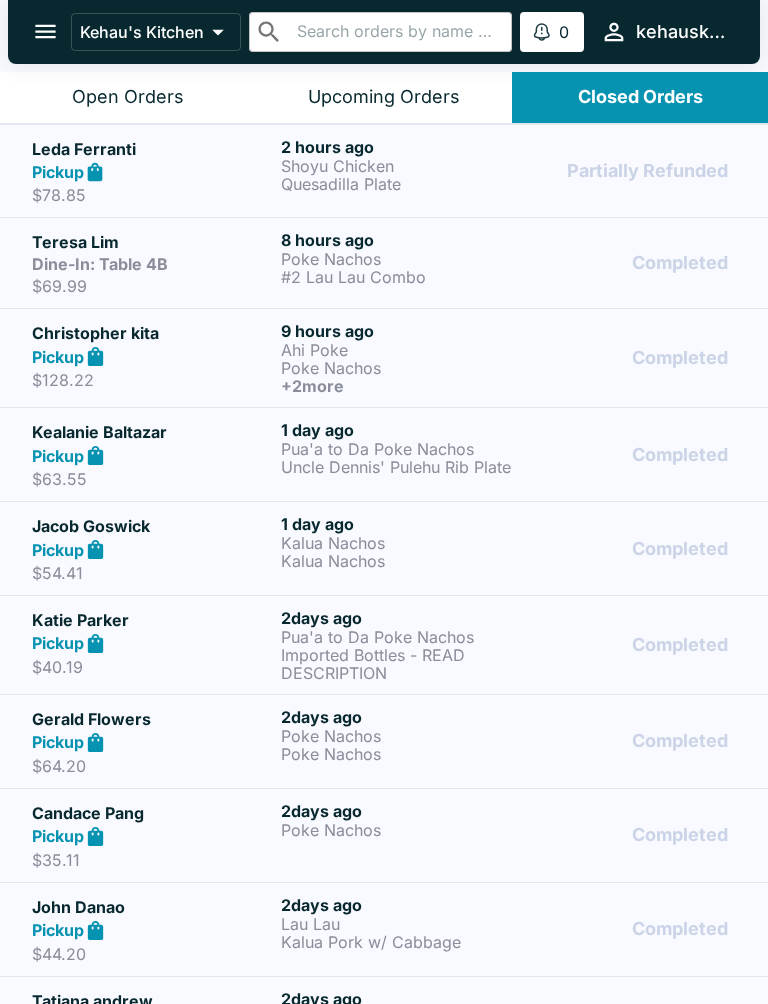 click on "Open Orders" at bounding box center (128, 97) 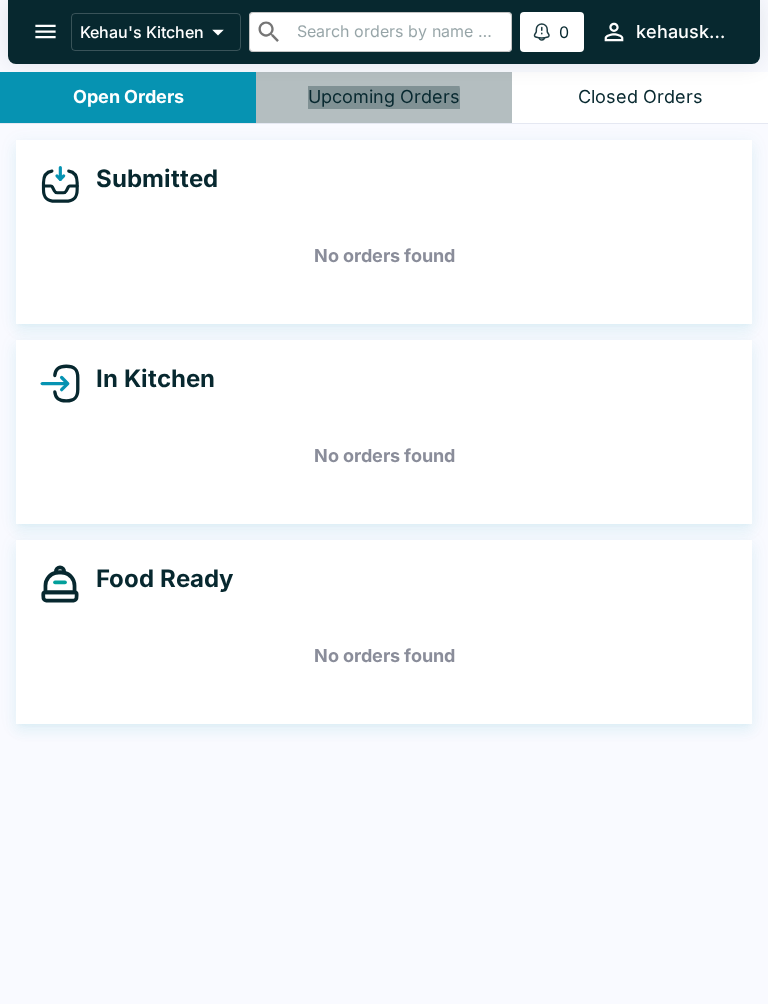 click on "Upcoming Orders" at bounding box center (384, 97) 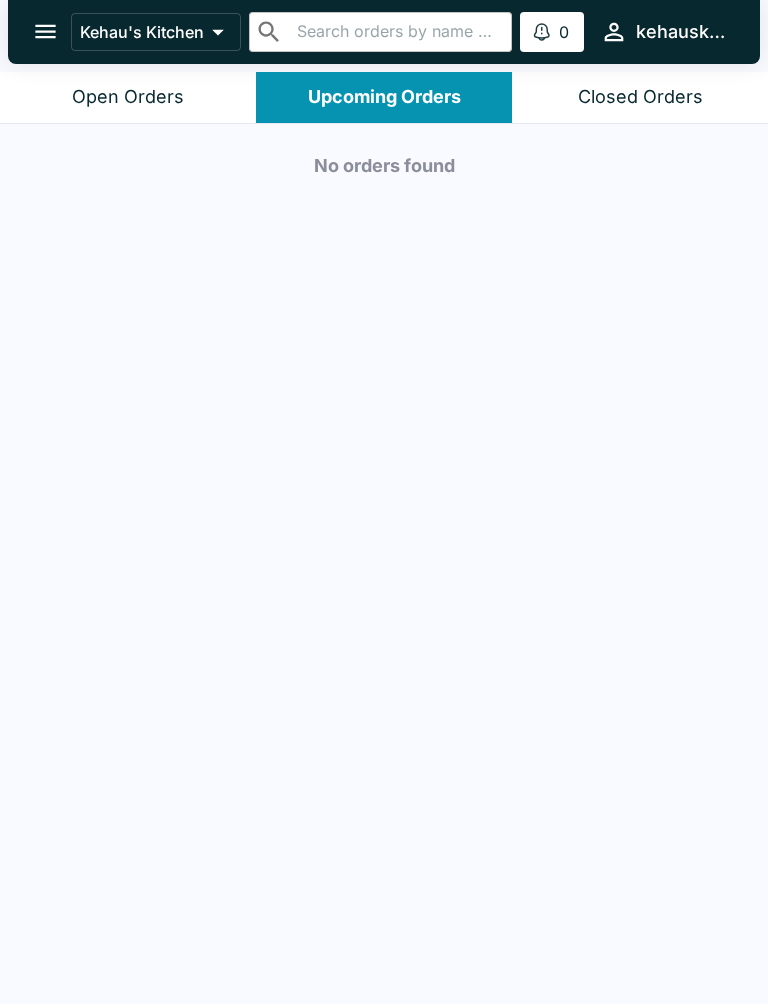 click on "Upcoming Orders" at bounding box center [384, 97] 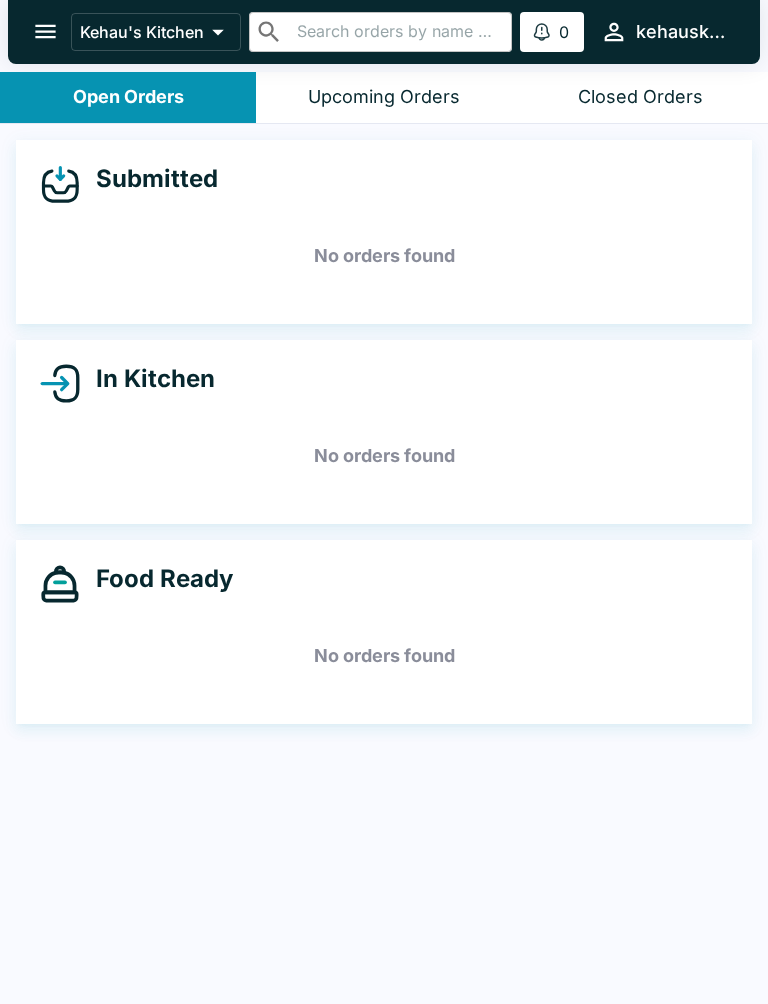 click on "Open Orders" at bounding box center [128, 97] 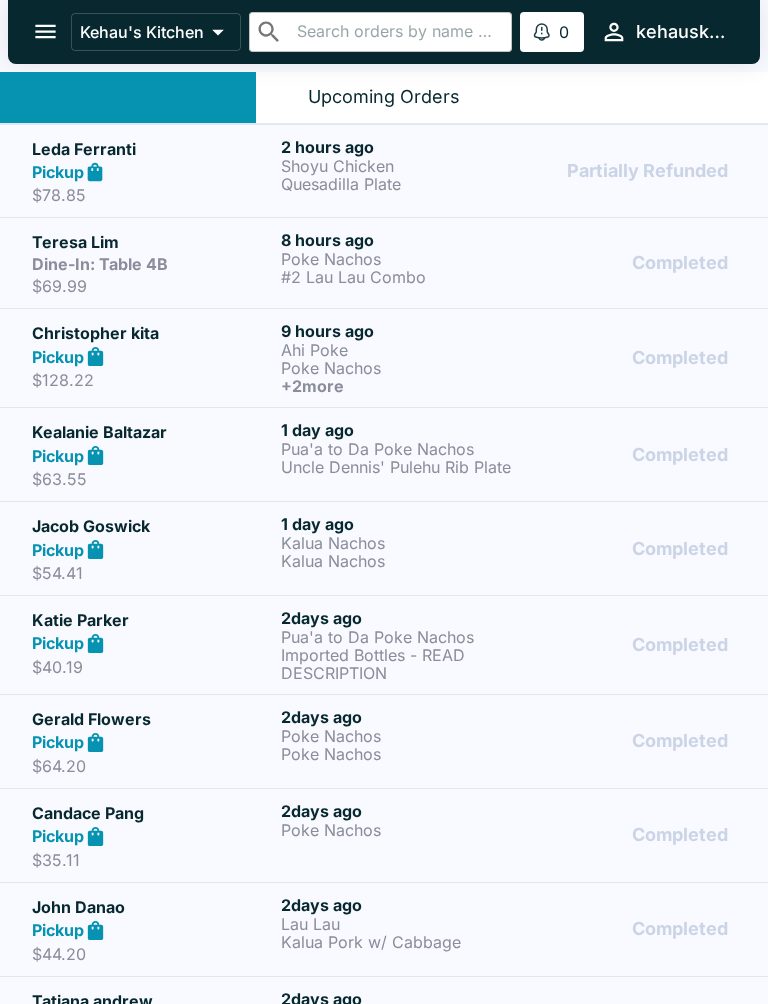 click on "Closed Orders" at bounding box center (640, 97) 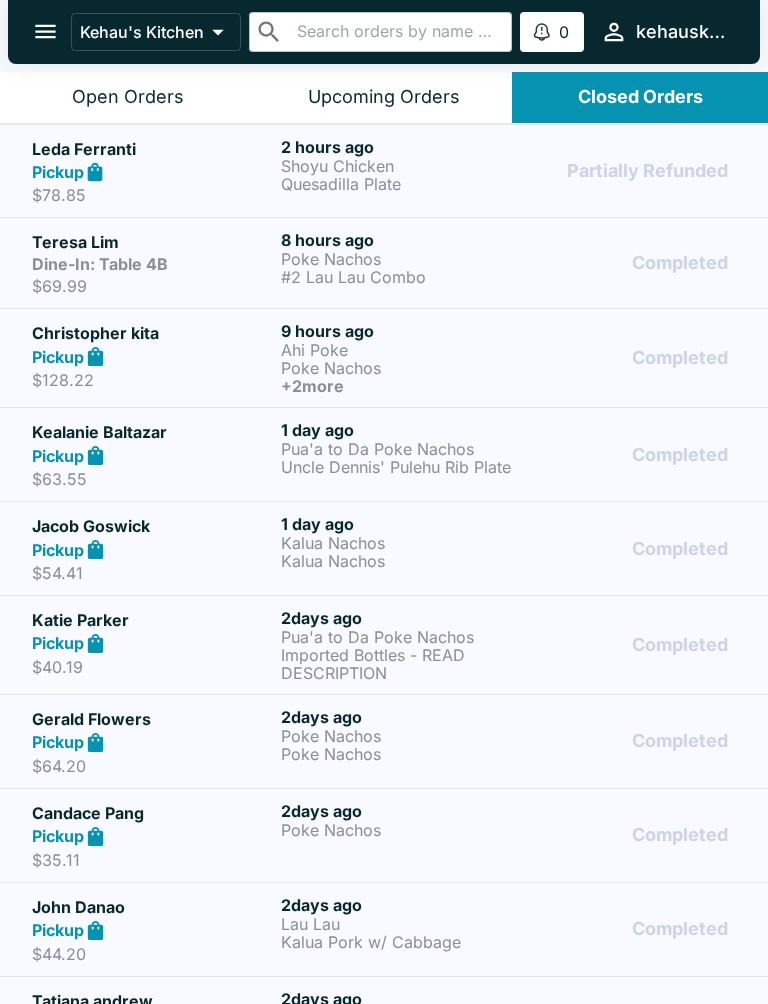 click on "Kehau's Kitchen" at bounding box center [142, 32] 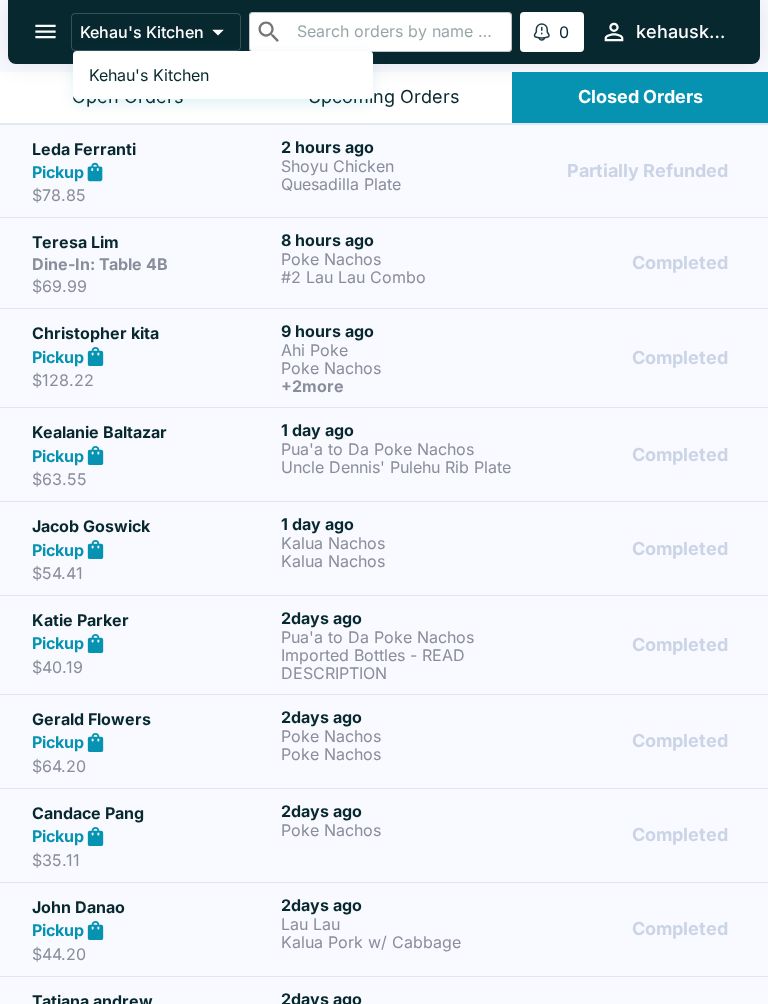 click at bounding box center (384, 502) 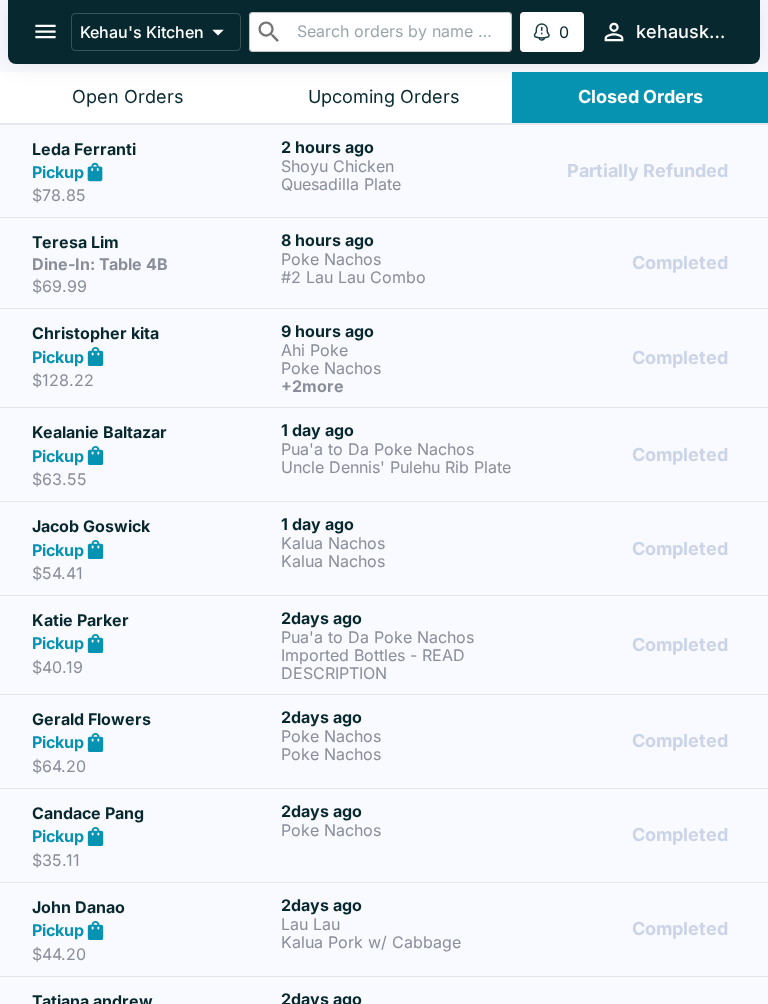 click on "Open Orders" at bounding box center [128, 97] 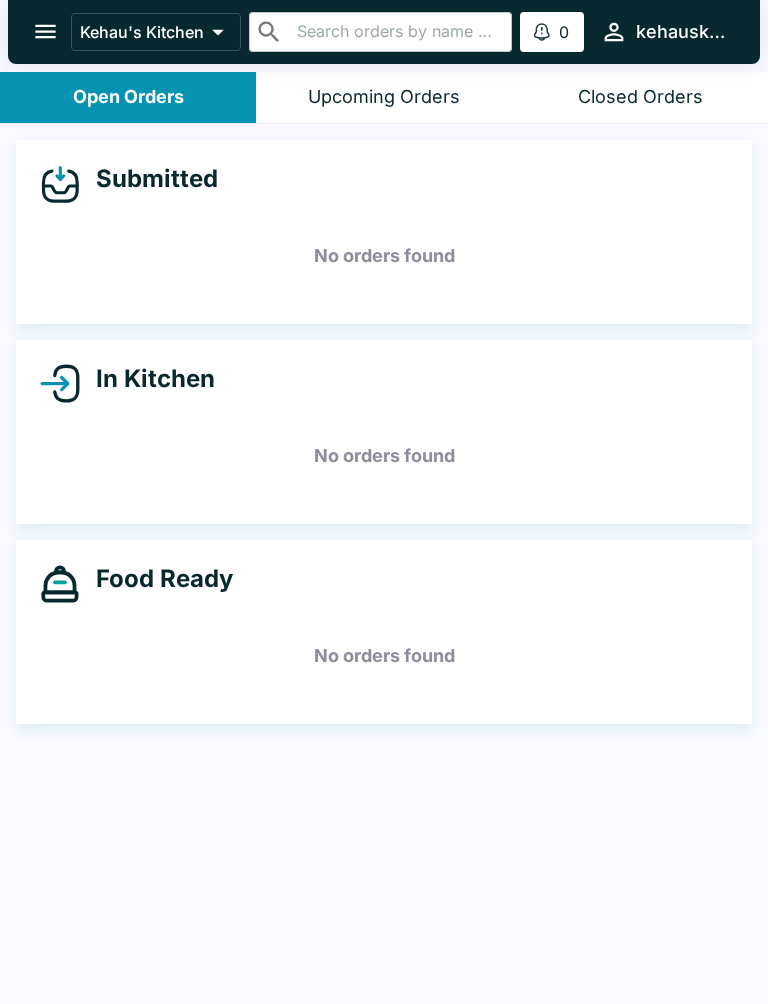 click on "Open Orders" at bounding box center [128, 97] 